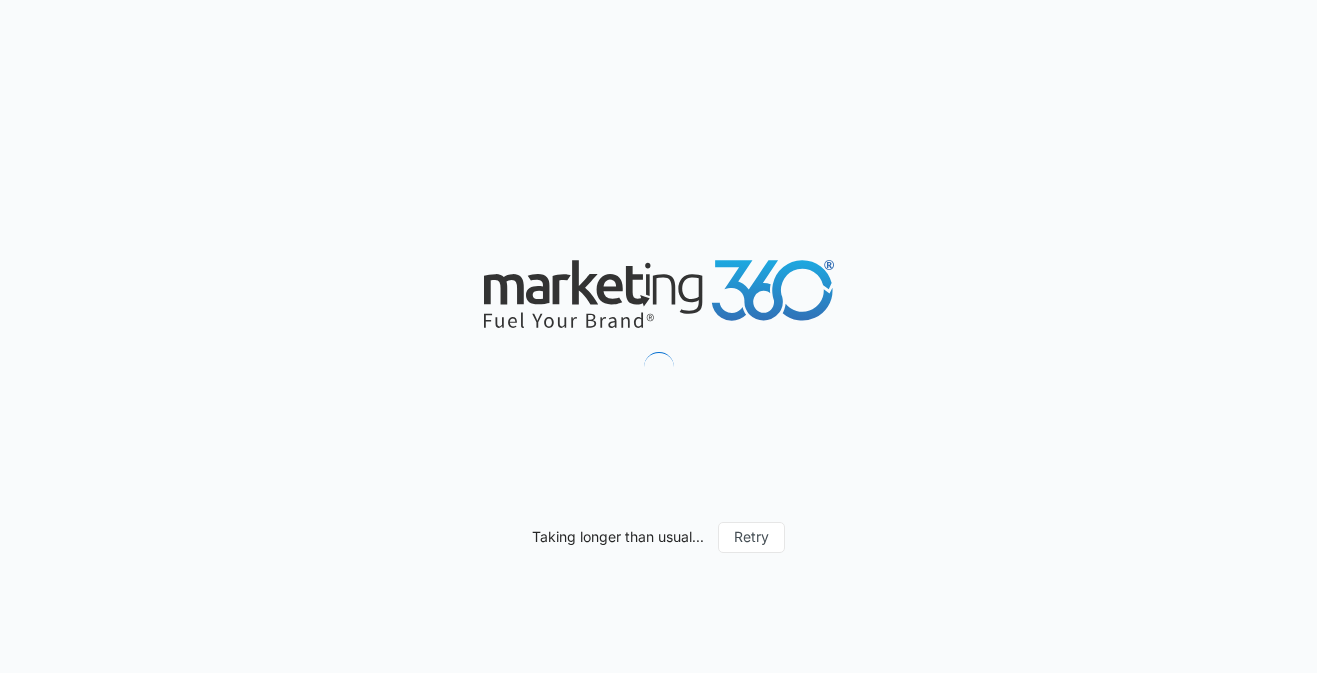 scroll, scrollTop: 0, scrollLeft: 0, axis: both 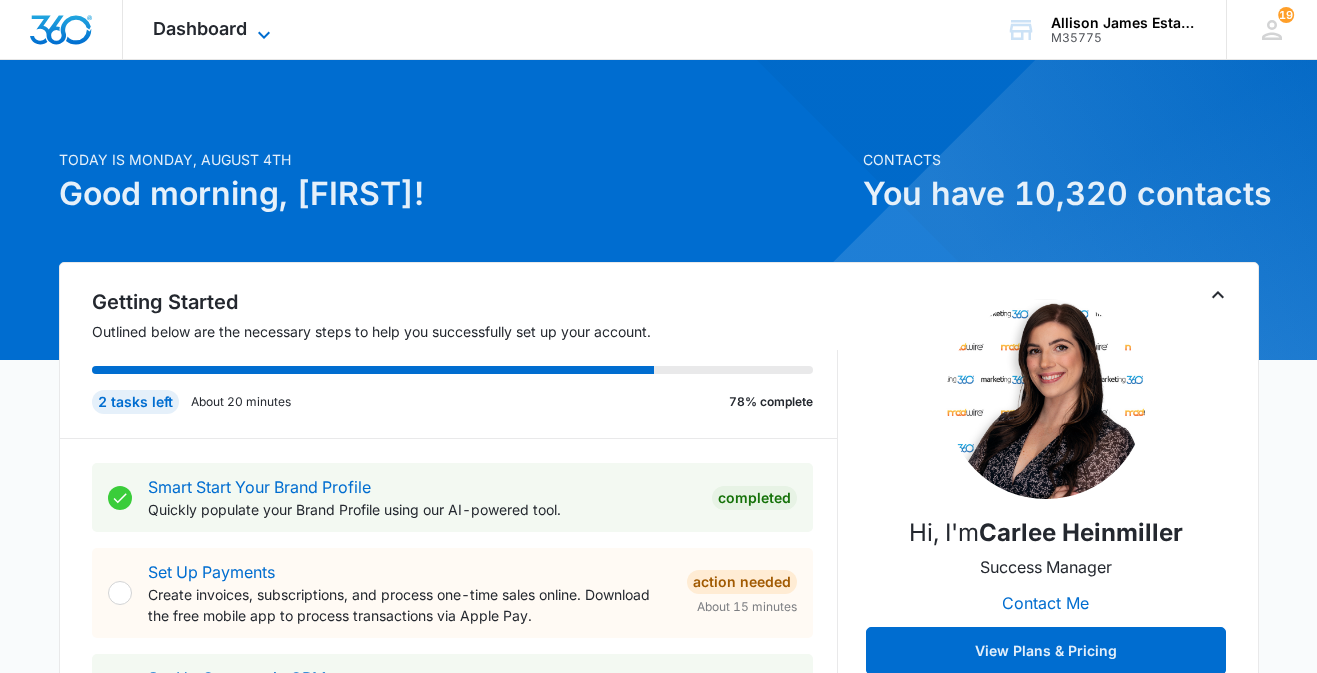 click 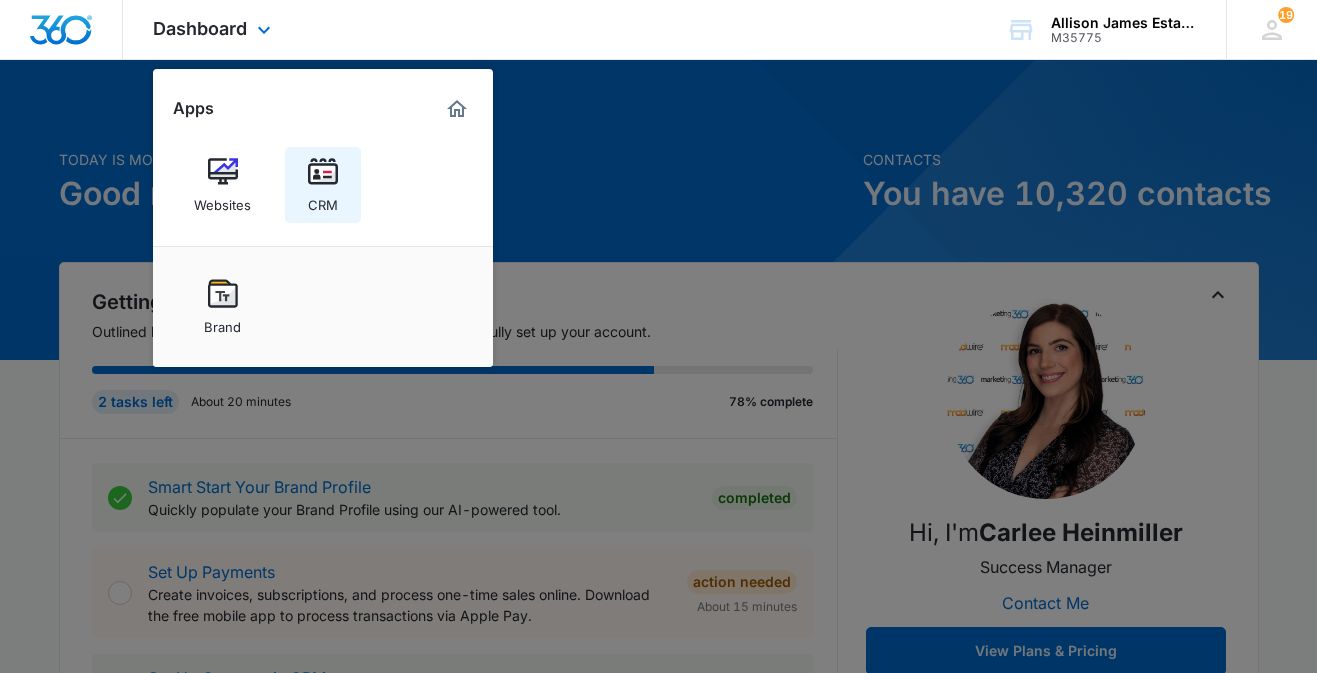 click at bounding box center (323, 172) 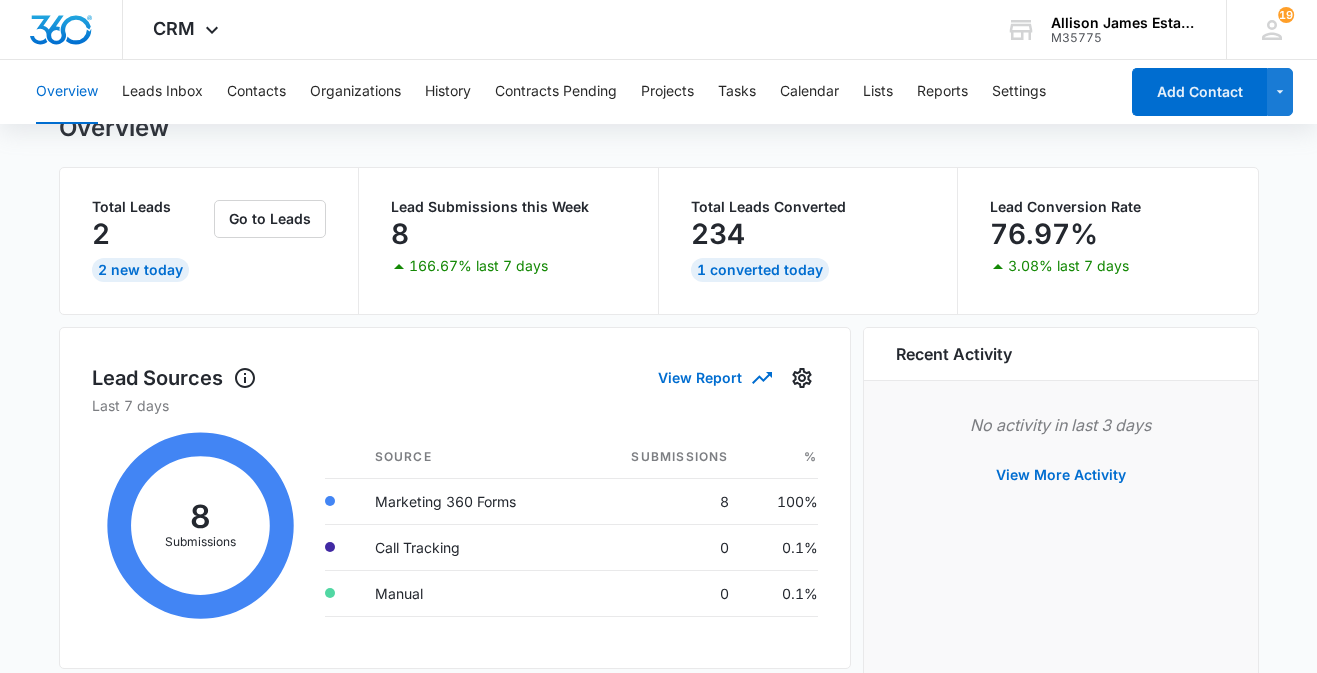 scroll, scrollTop: 0, scrollLeft: 0, axis: both 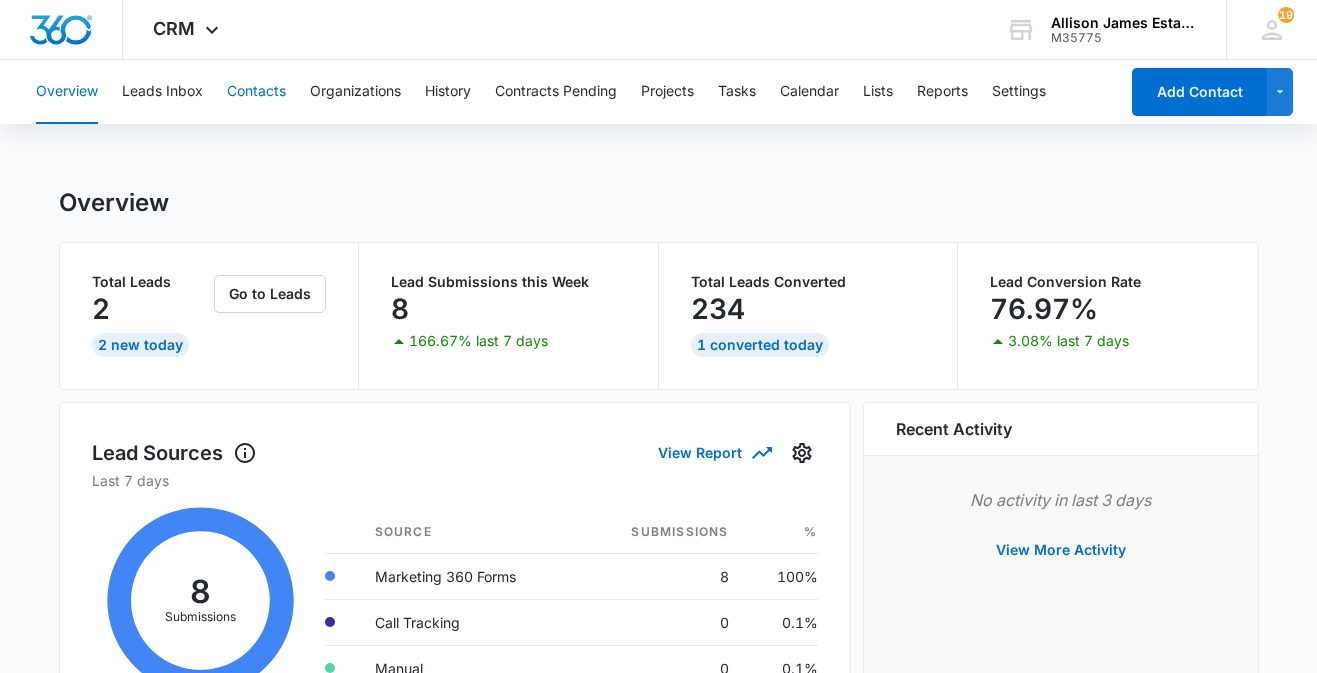 click on "Contacts" at bounding box center (256, 92) 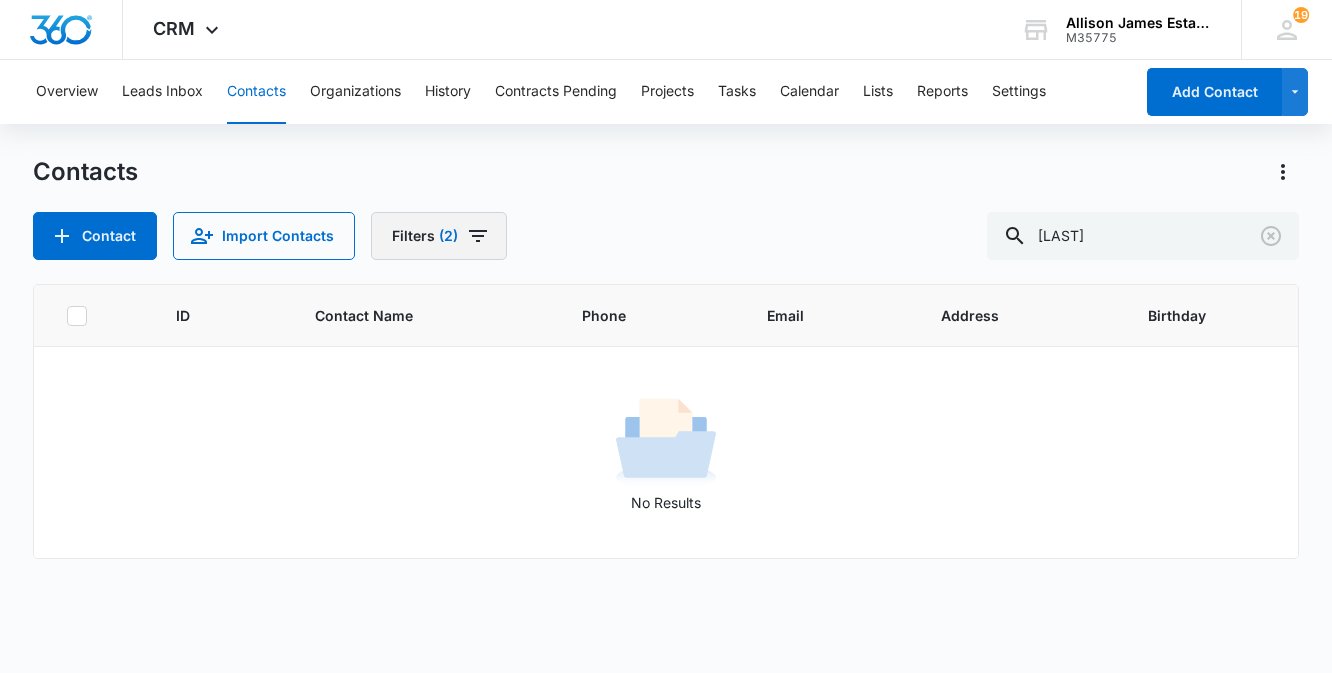 click on "(2)" at bounding box center [448, 236] 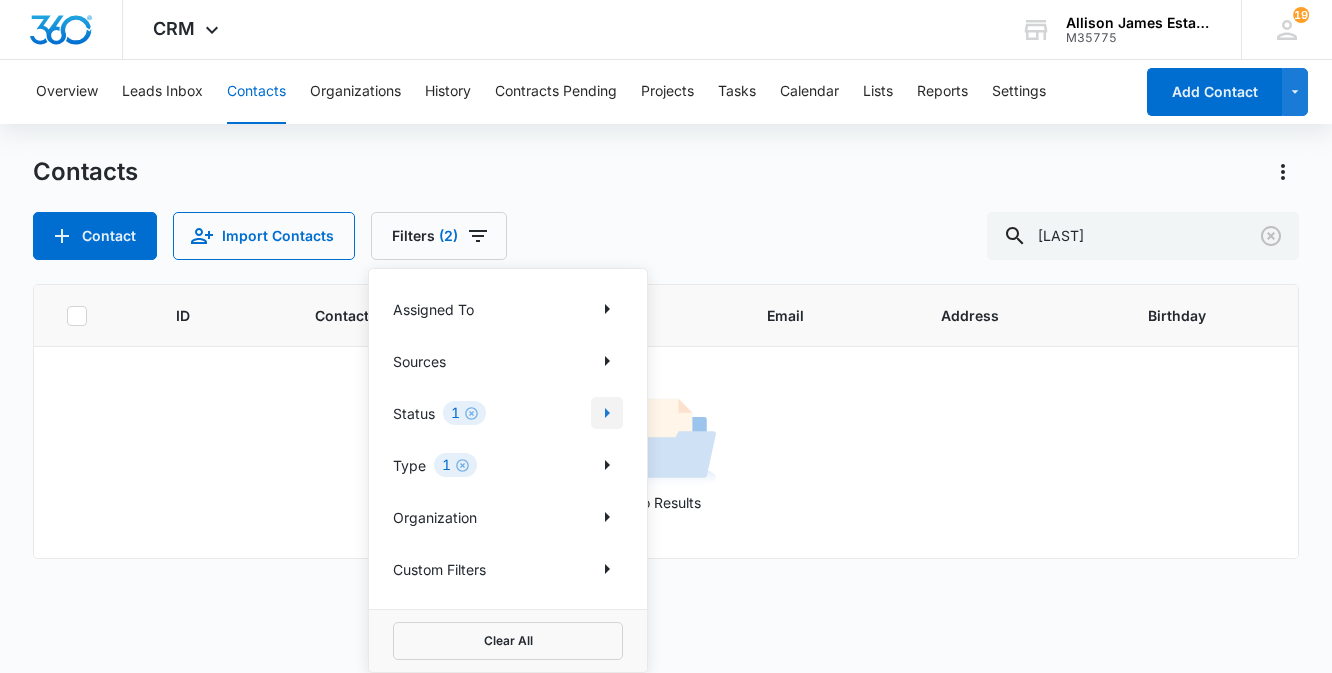 click 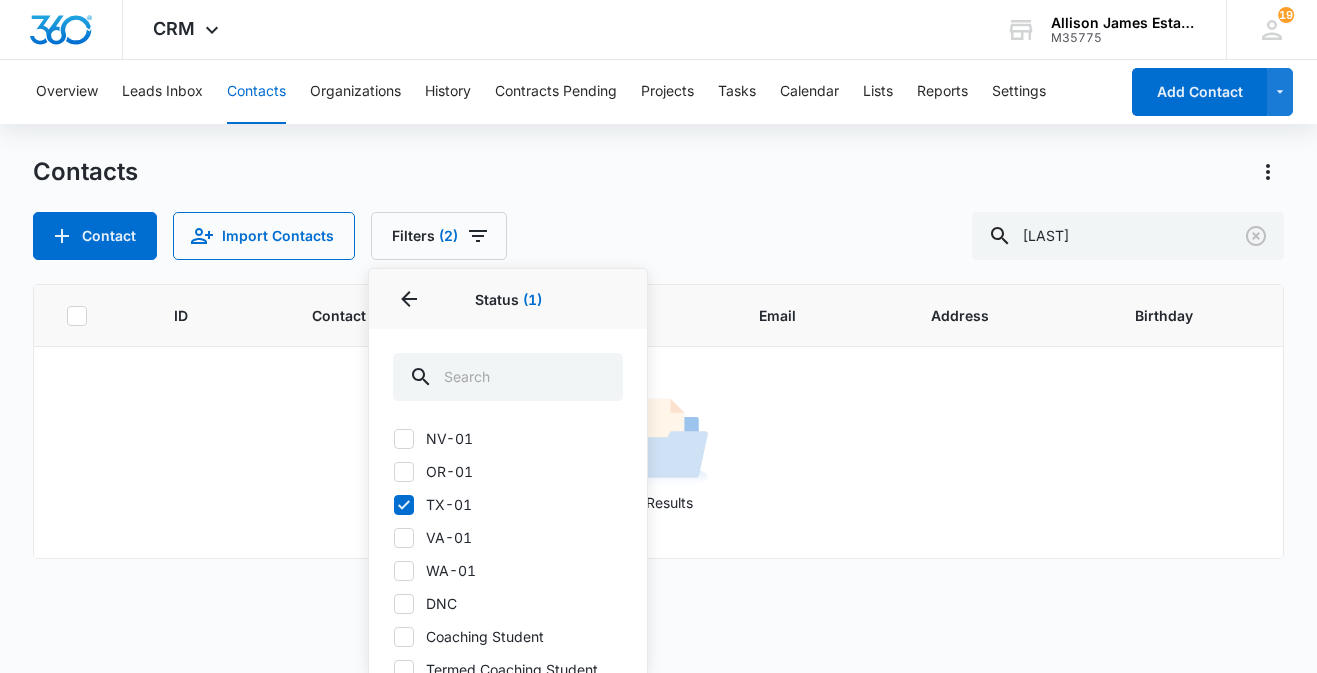 scroll, scrollTop: 919, scrollLeft: 0, axis: vertical 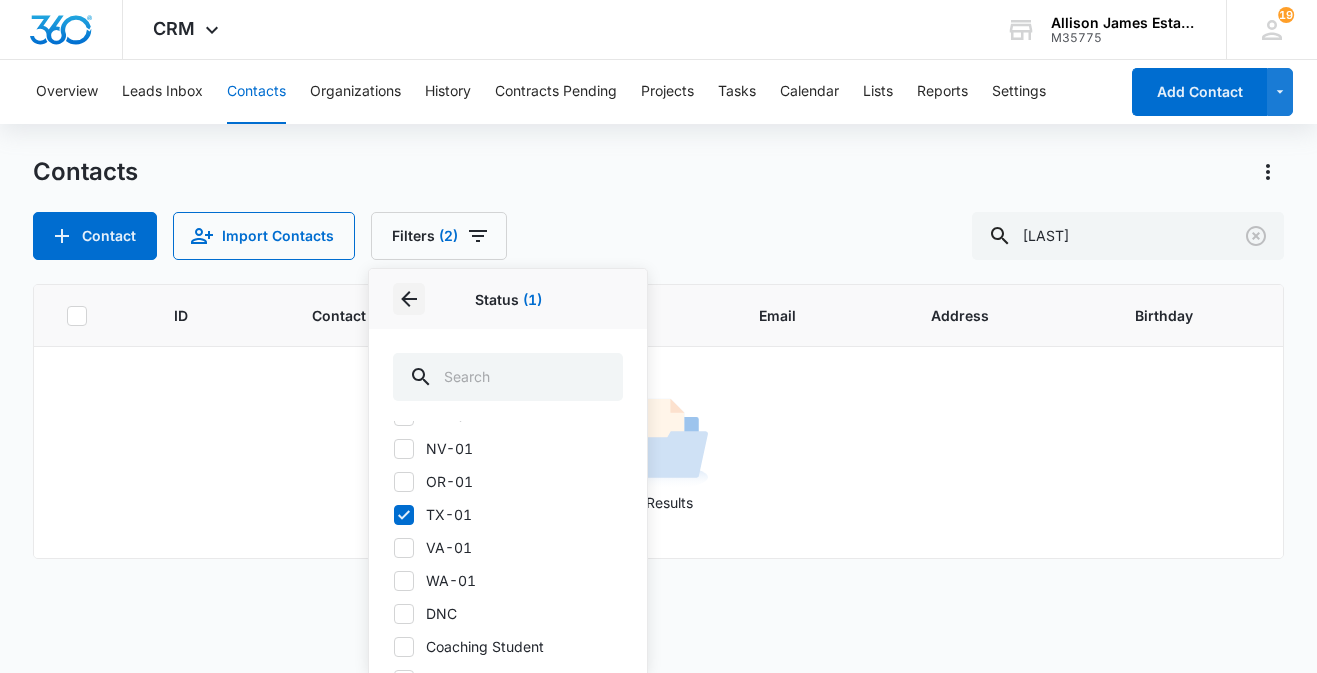 click 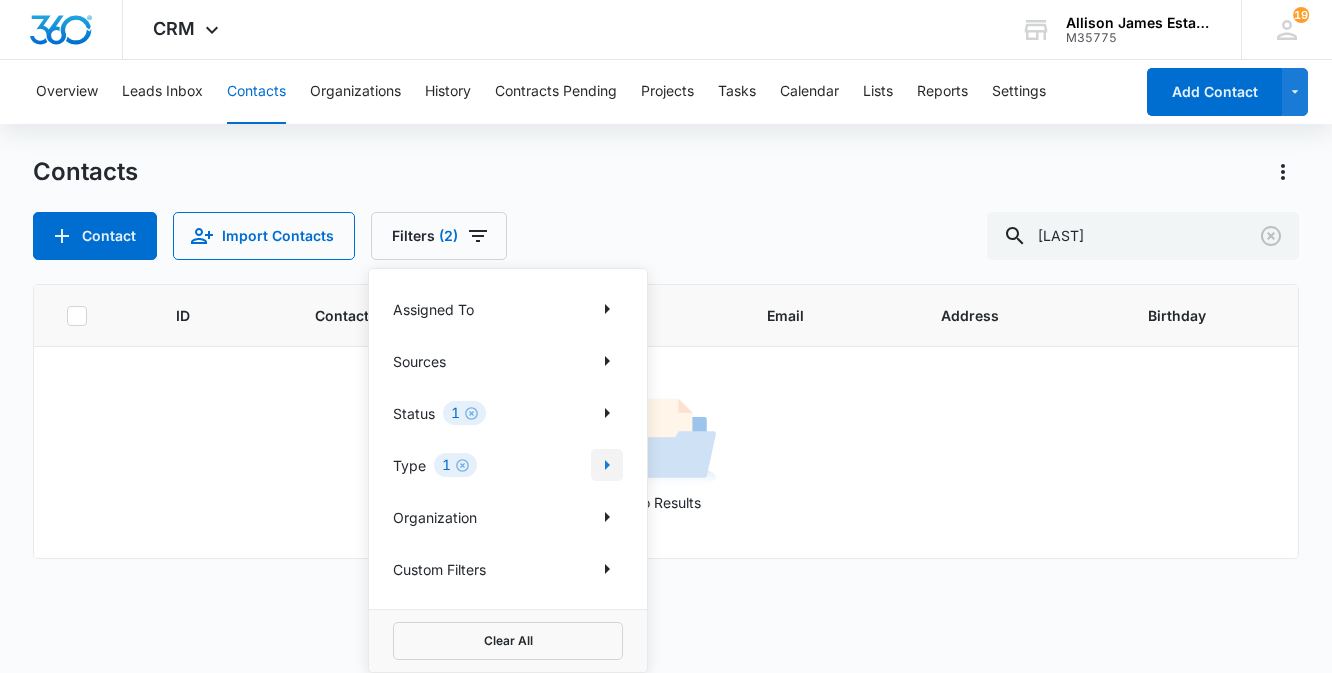 click 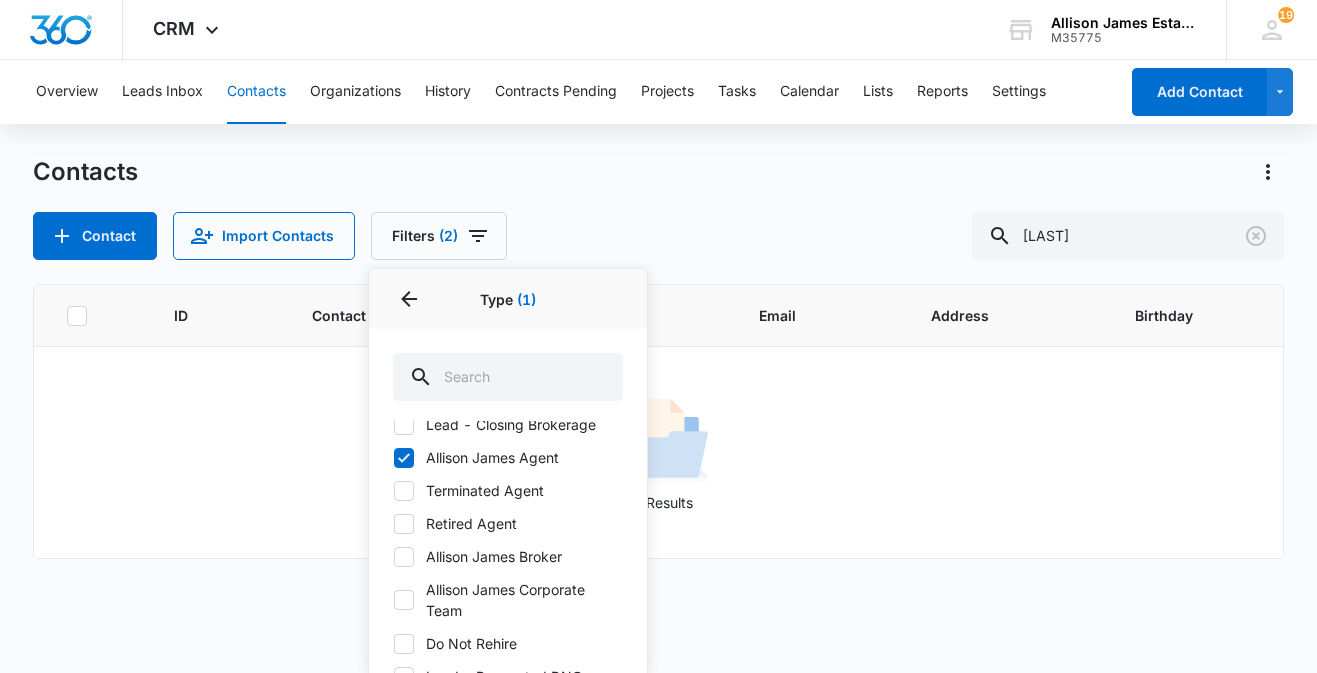 scroll, scrollTop: 308, scrollLeft: 0, axis: vertical 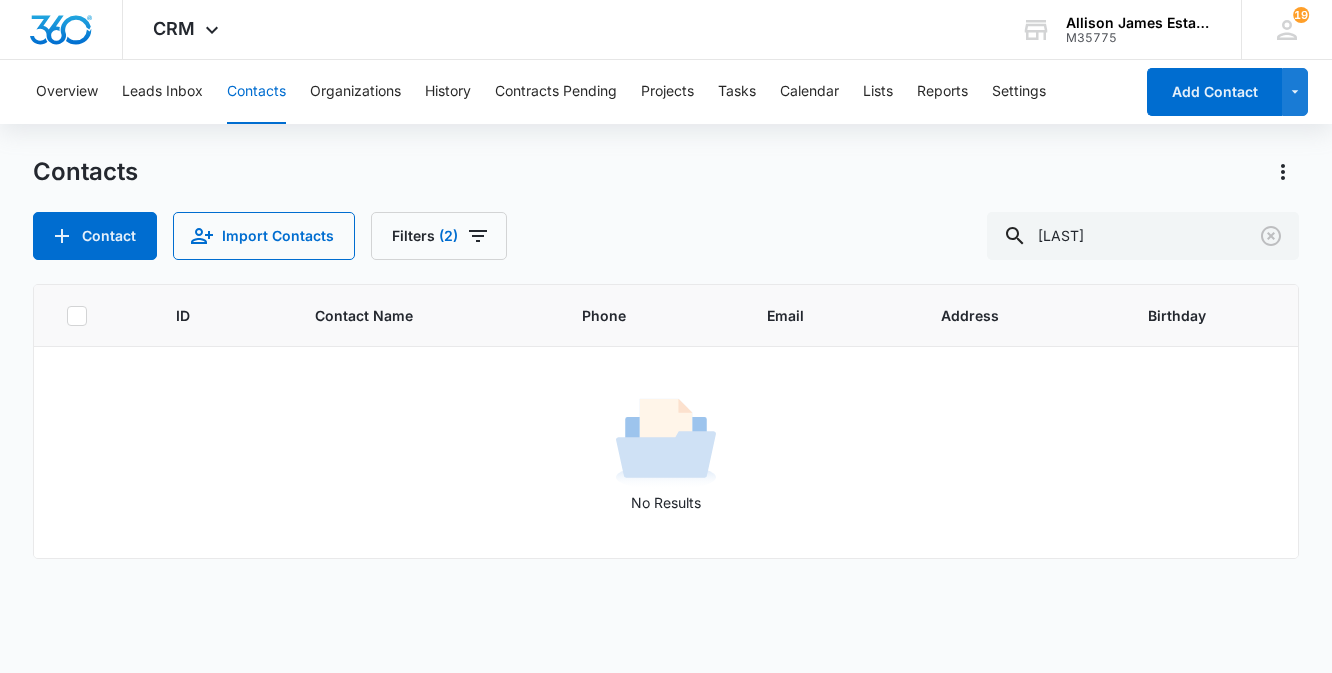 click on "Contacts Contact Import Contacts Filters (2) [LAST]" at bounding box center [665, 208] 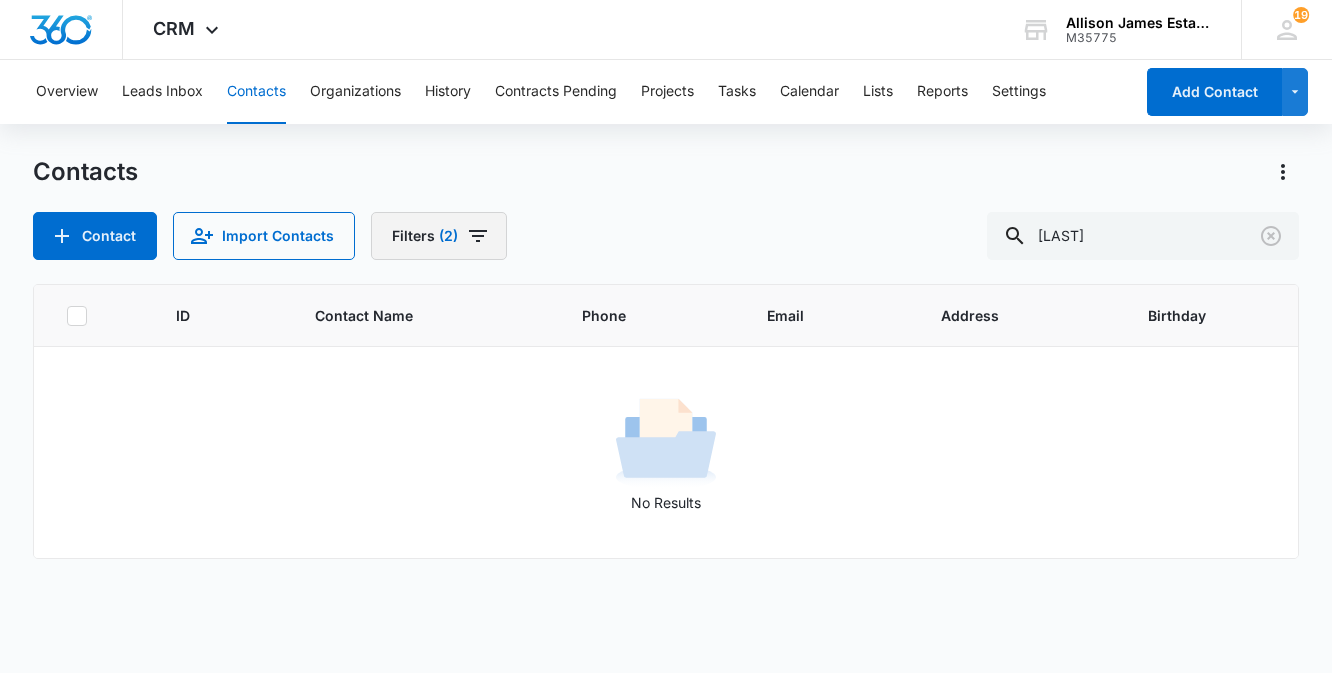 click 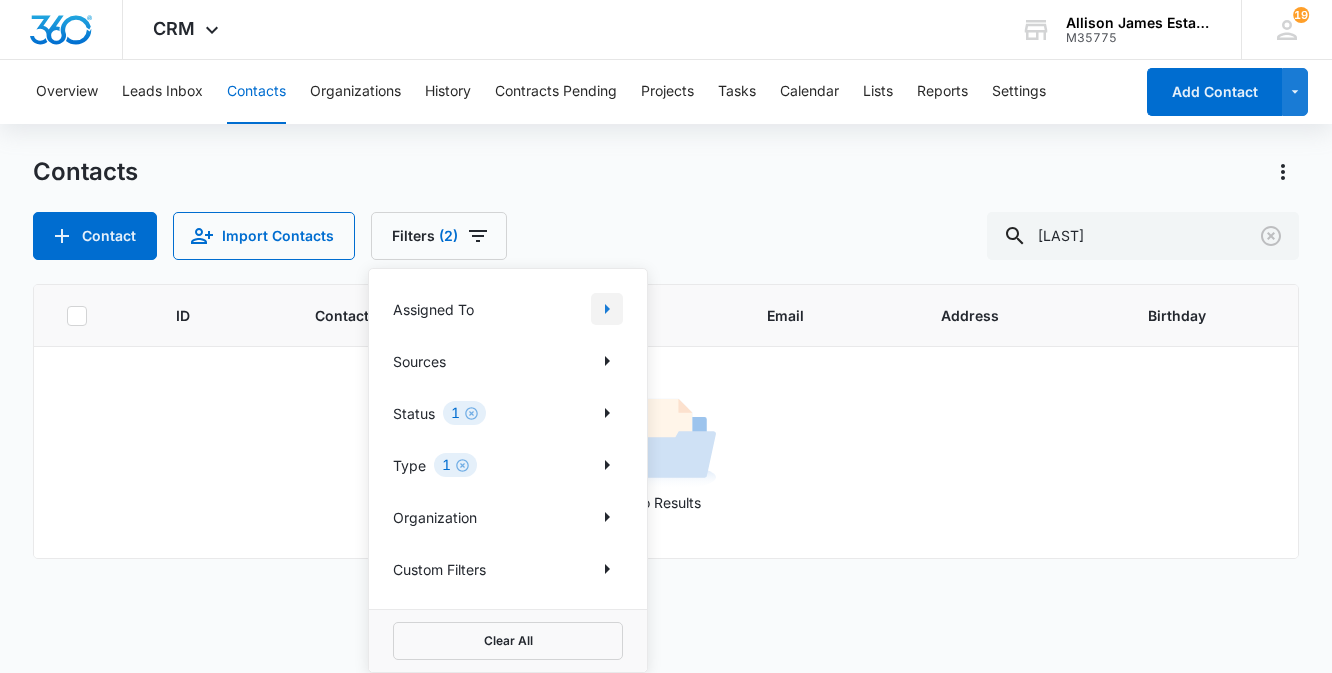 click 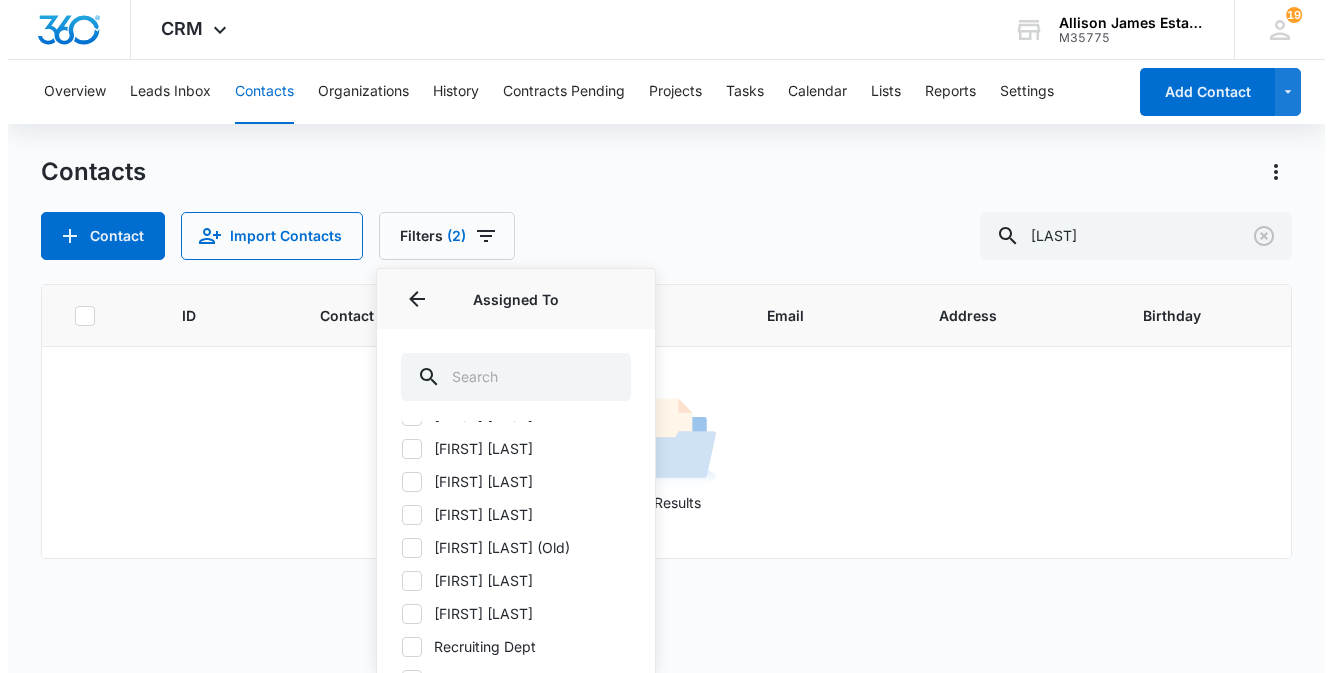 scroll, scrollTop: 359, scrollLeft: 0, axis: vertical 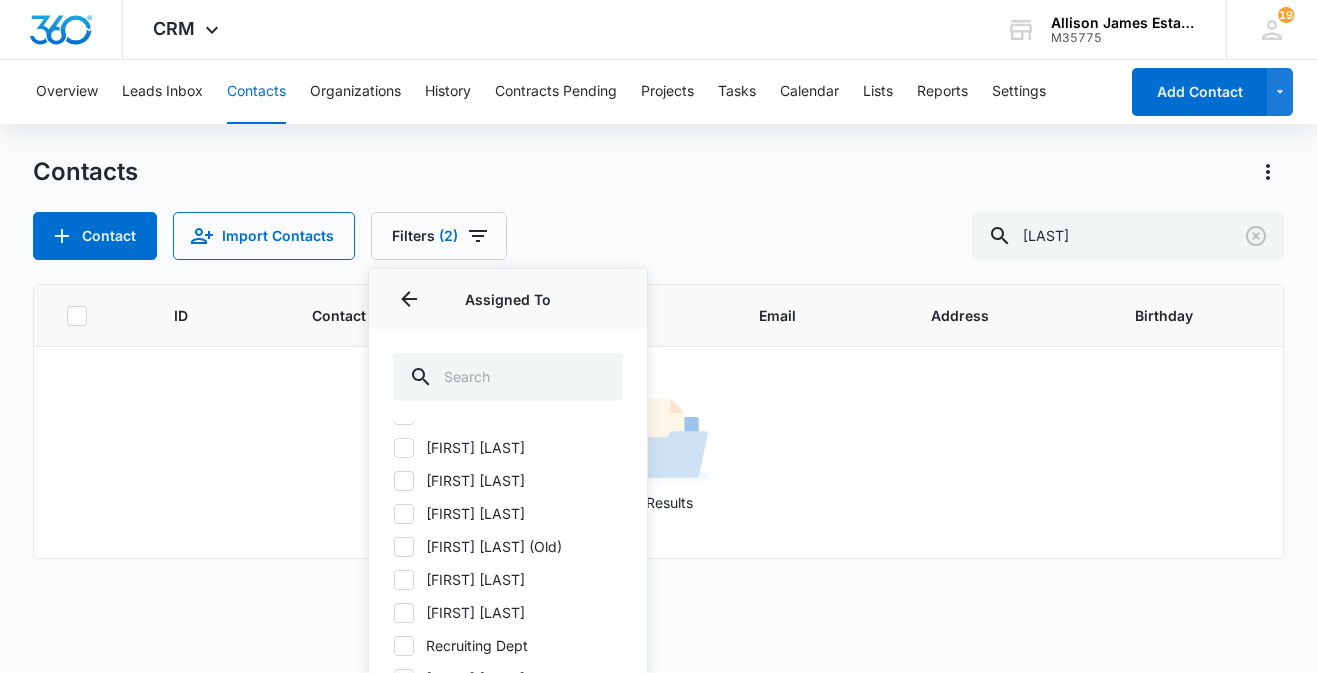 click 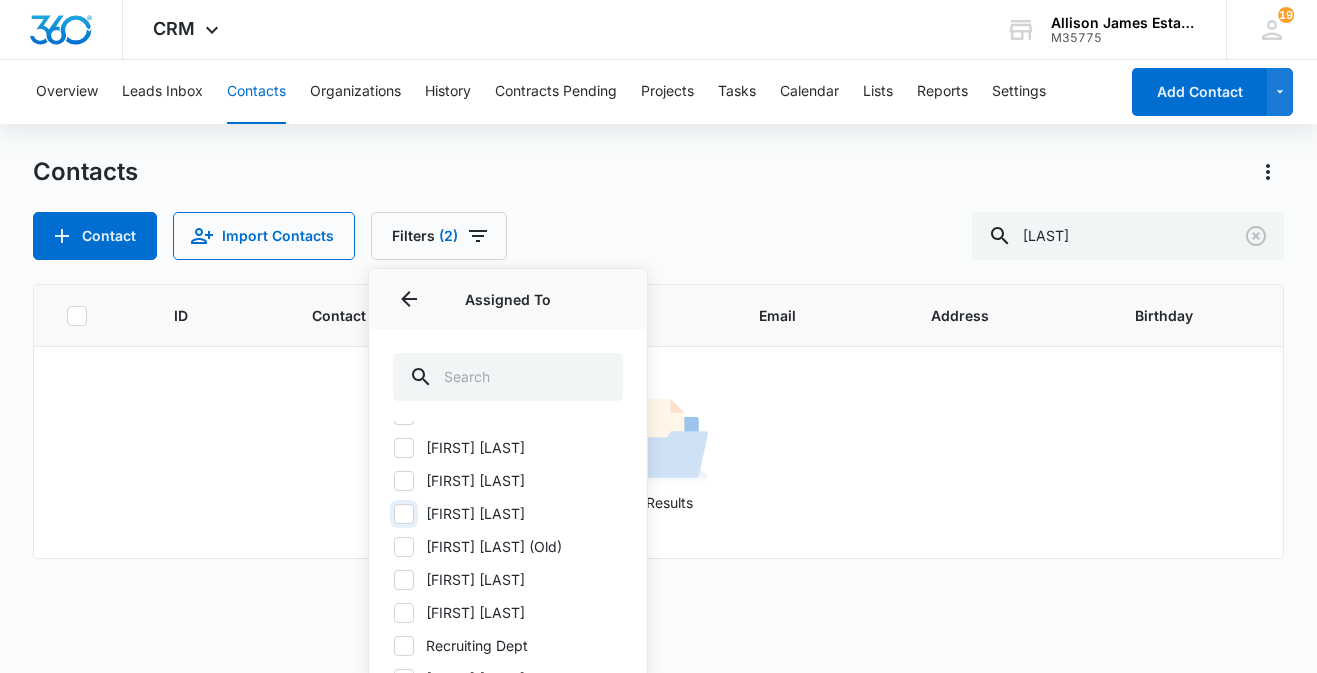 click on "[FIRST] [LAST]" at bounding box center (393, 513) 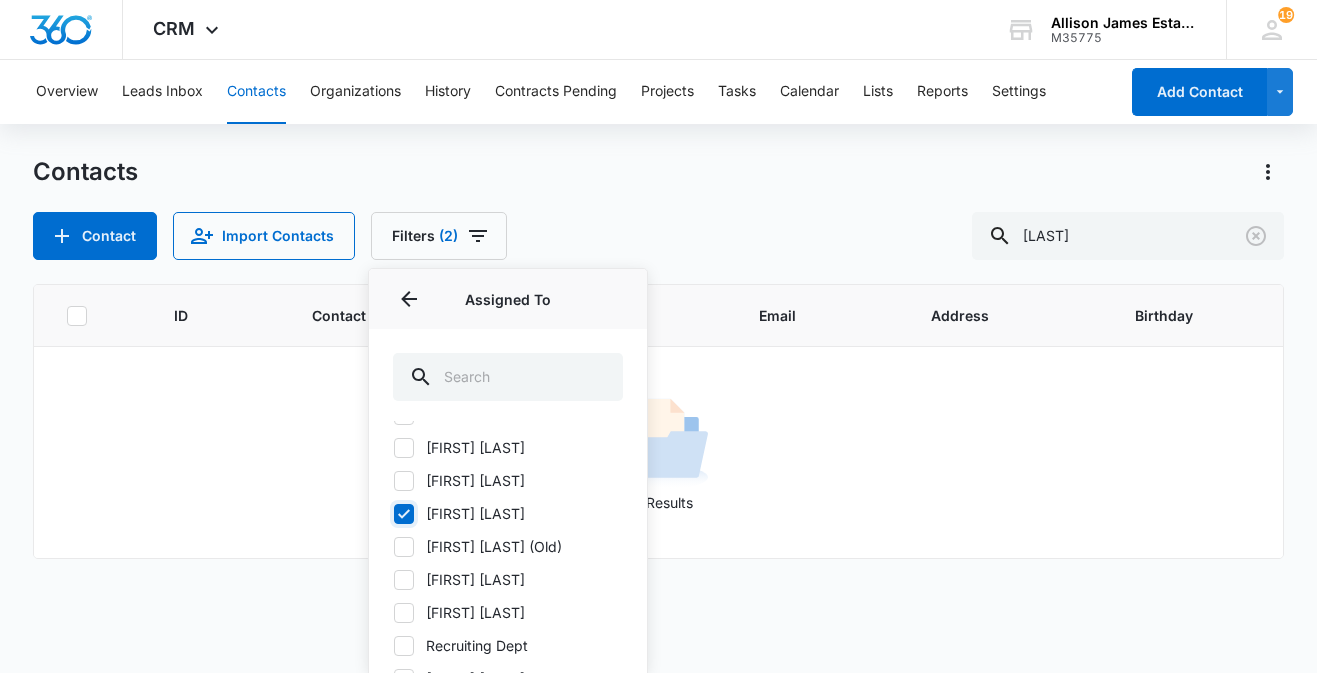 checkbox on "true" 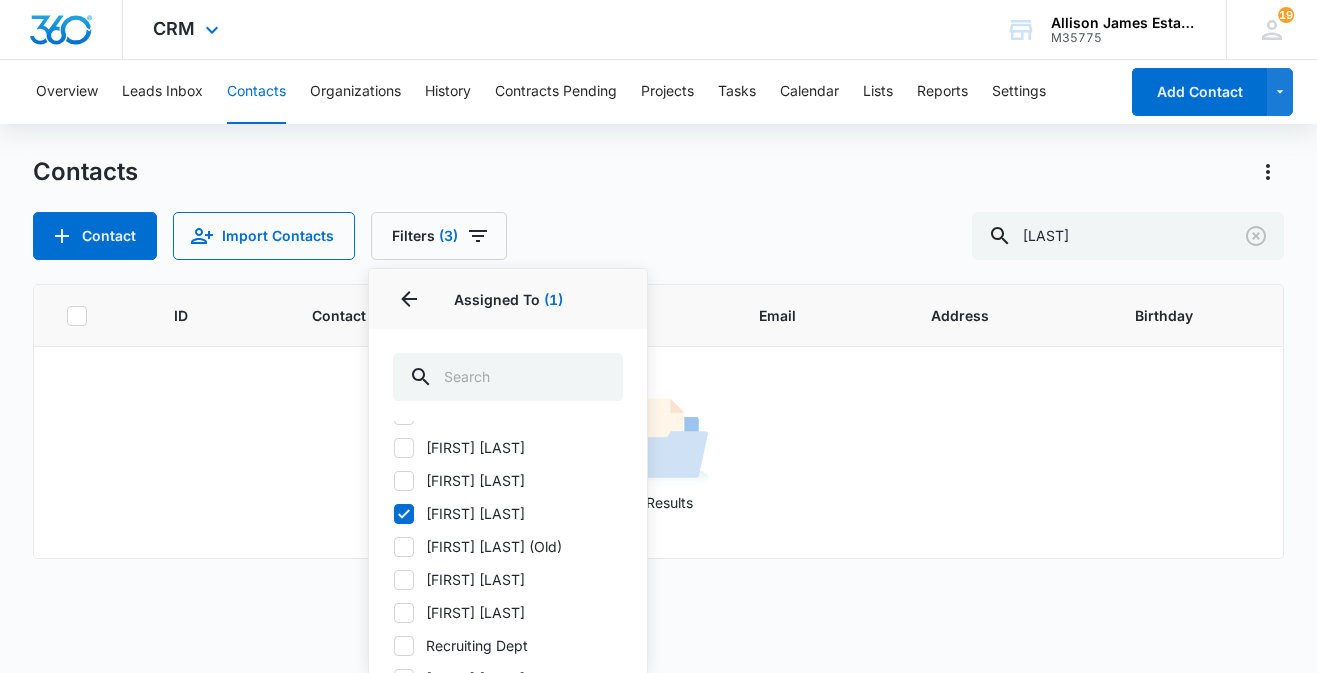click on "CRM Apps Websites CRM Brand Allison James Estates and Homes M35775 Your Accounts View All 19 [FIRST] [LAST] [EMAIL] My Profile 19 Notifications Support Logout Terms & Conditions • Privacy Policy" at bounding box center [658, 30] 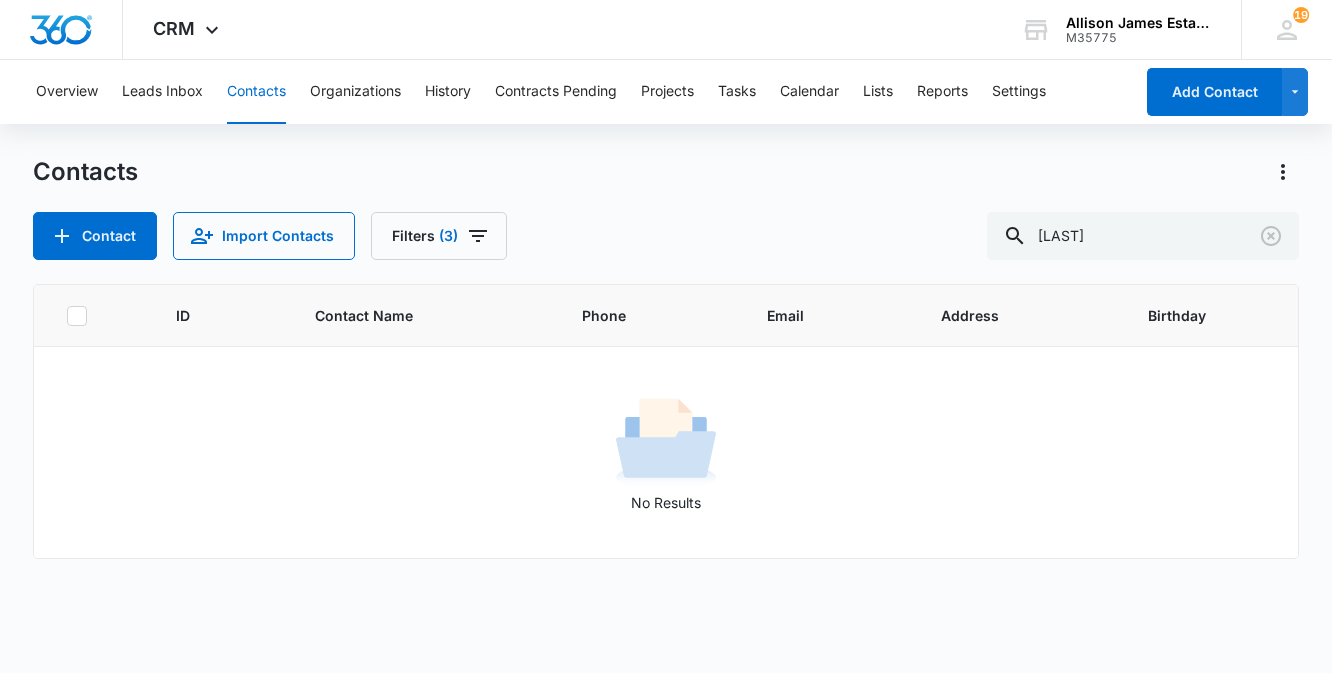 click on "Contacts Contact Import Contacts Filters (2) [LAST]" at bounding box center (665, 208) 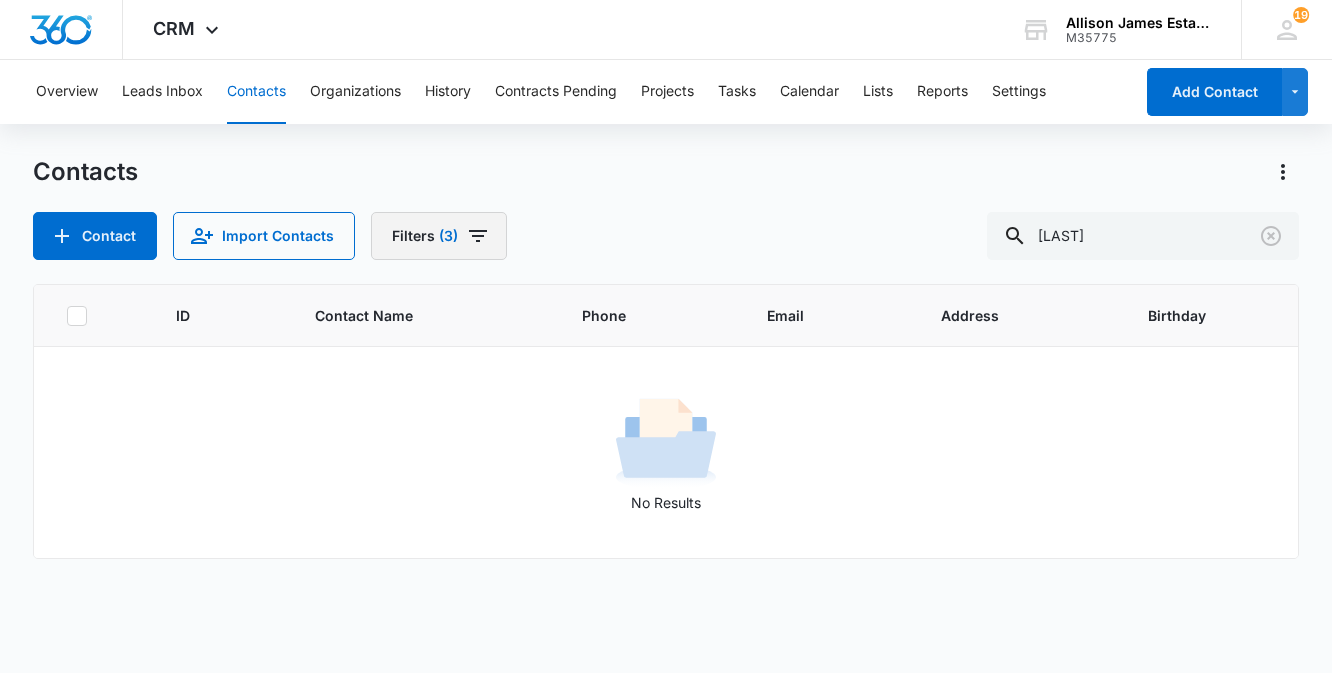 click 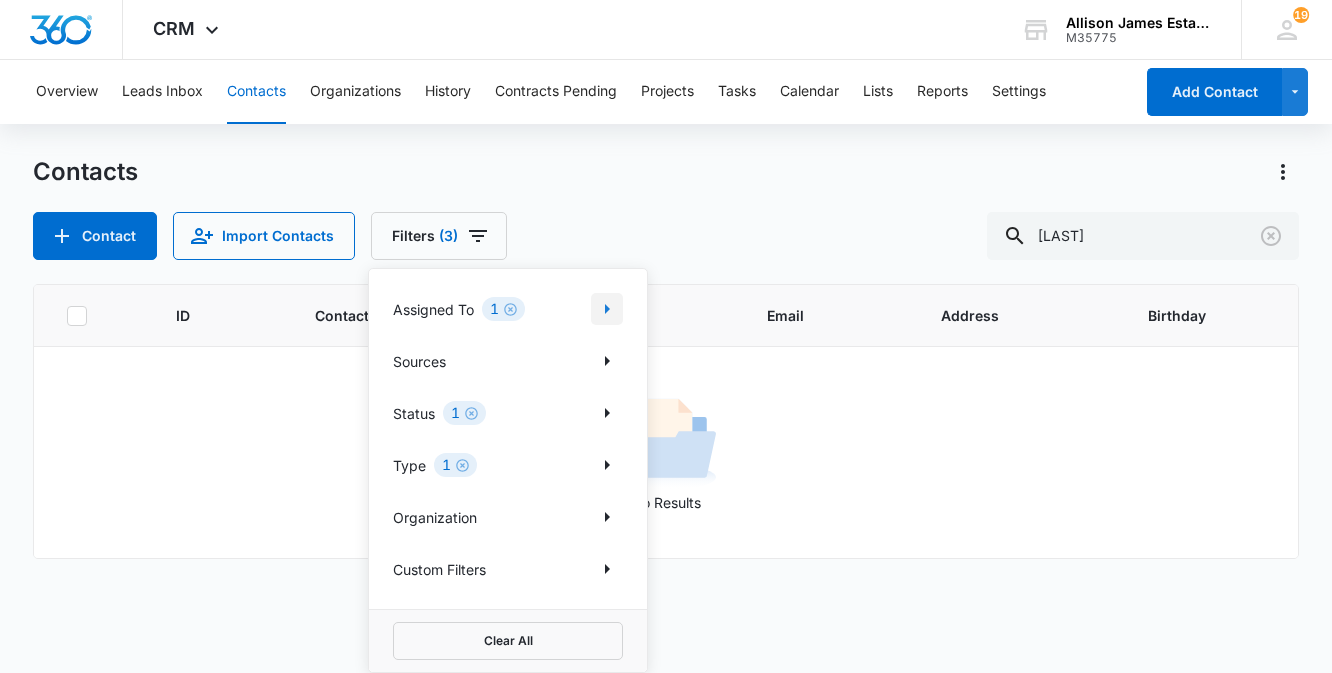 click 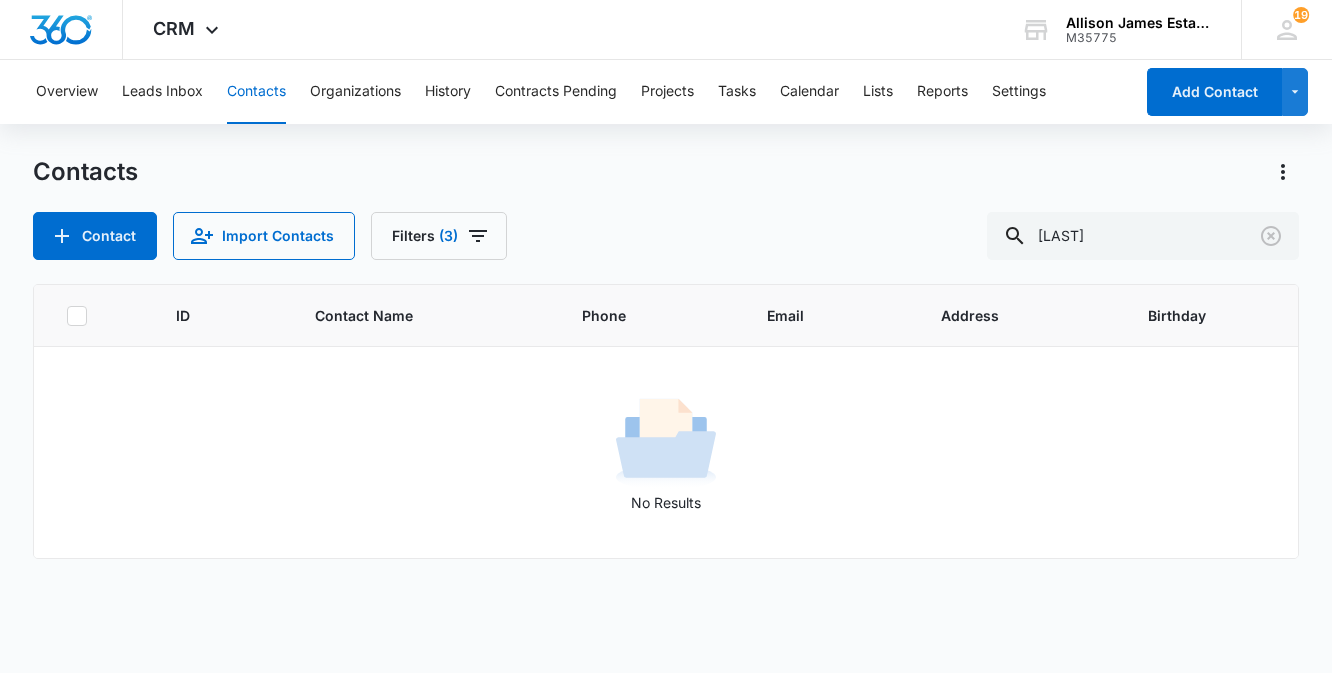 click on "Contacts" at bounding box center [665, 172] 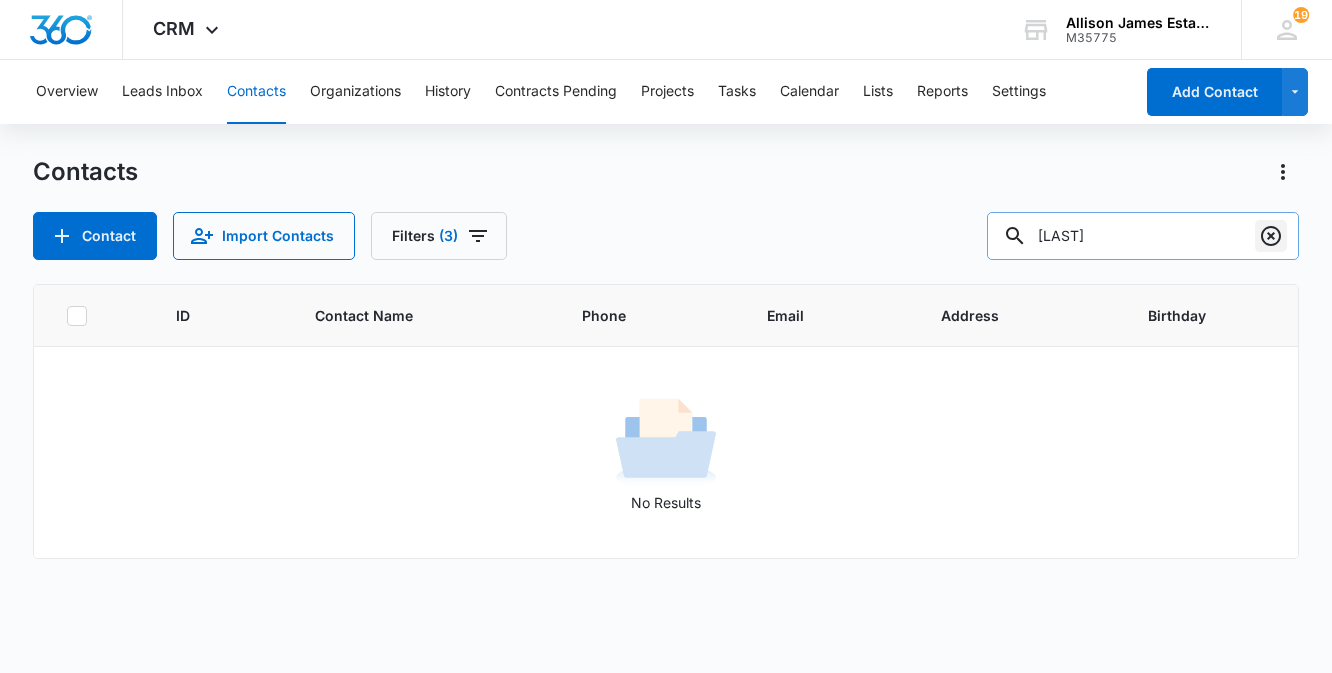 click 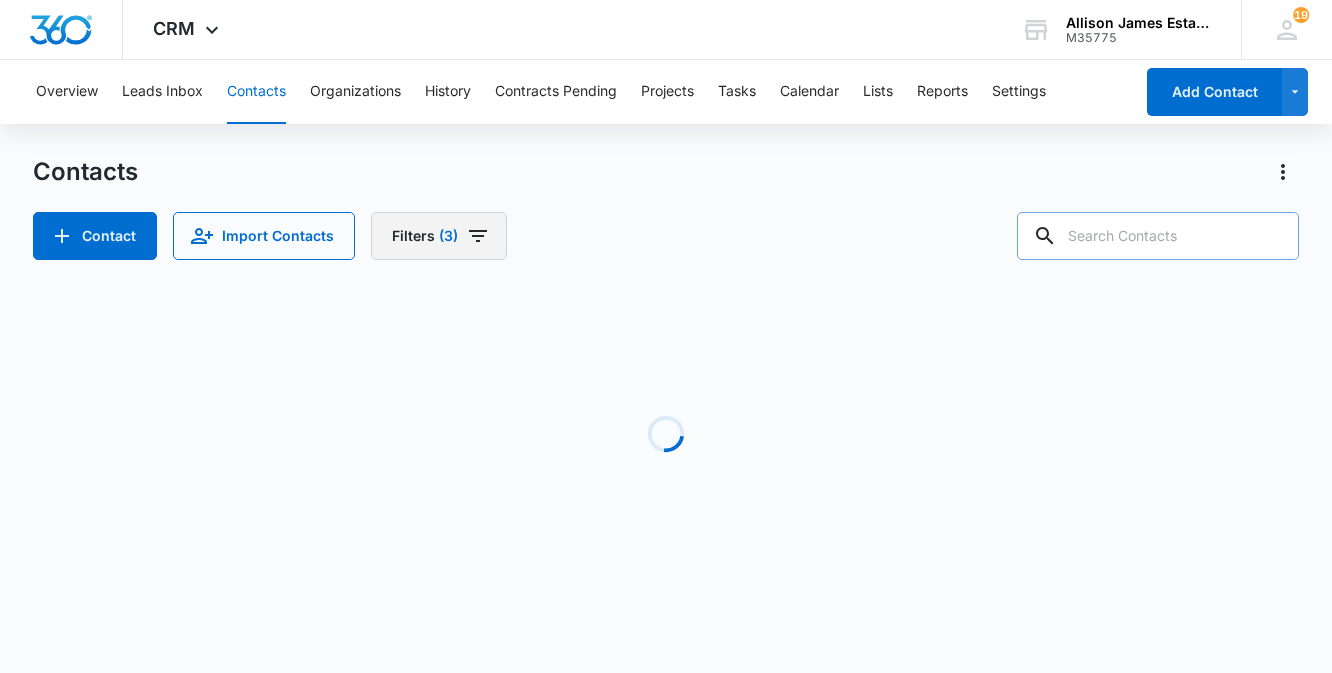 click 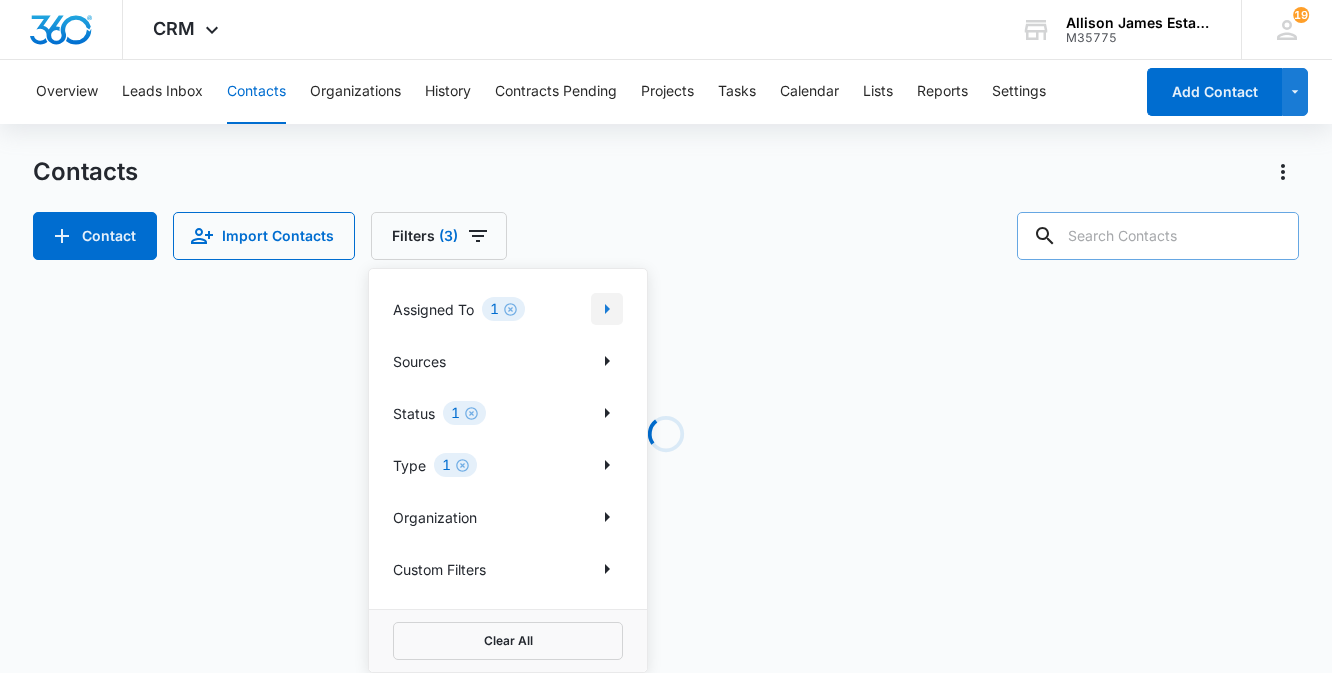 click 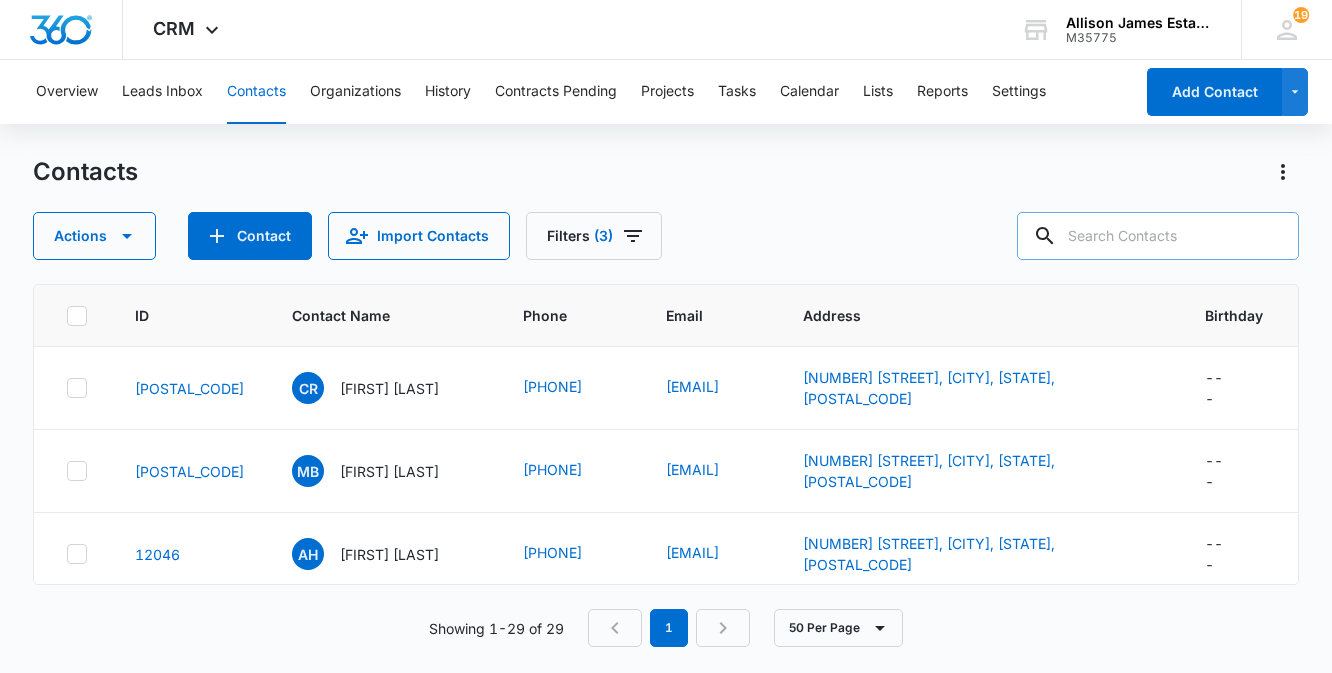 click on "Actions Contact Import Contacts Filters (3)" at bounding box center [665, 236] 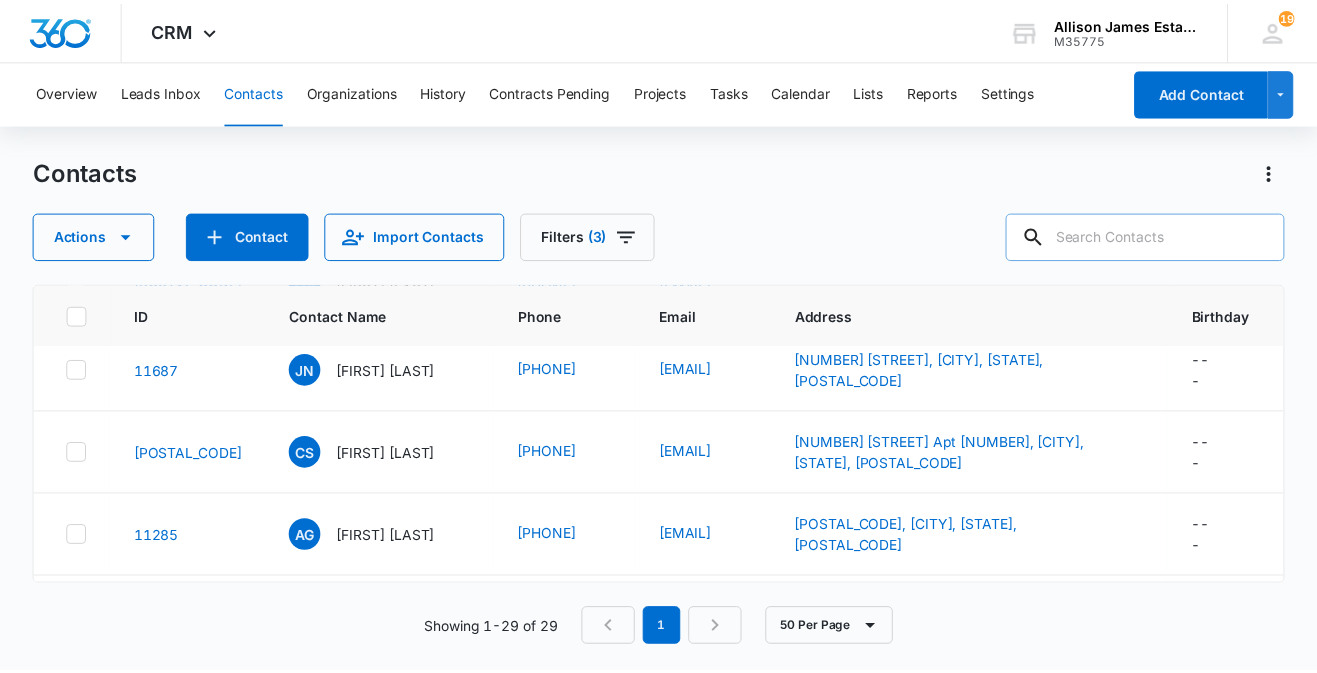 scroll, scrollTop: 368, scrollLeft: 0, axis: vertical 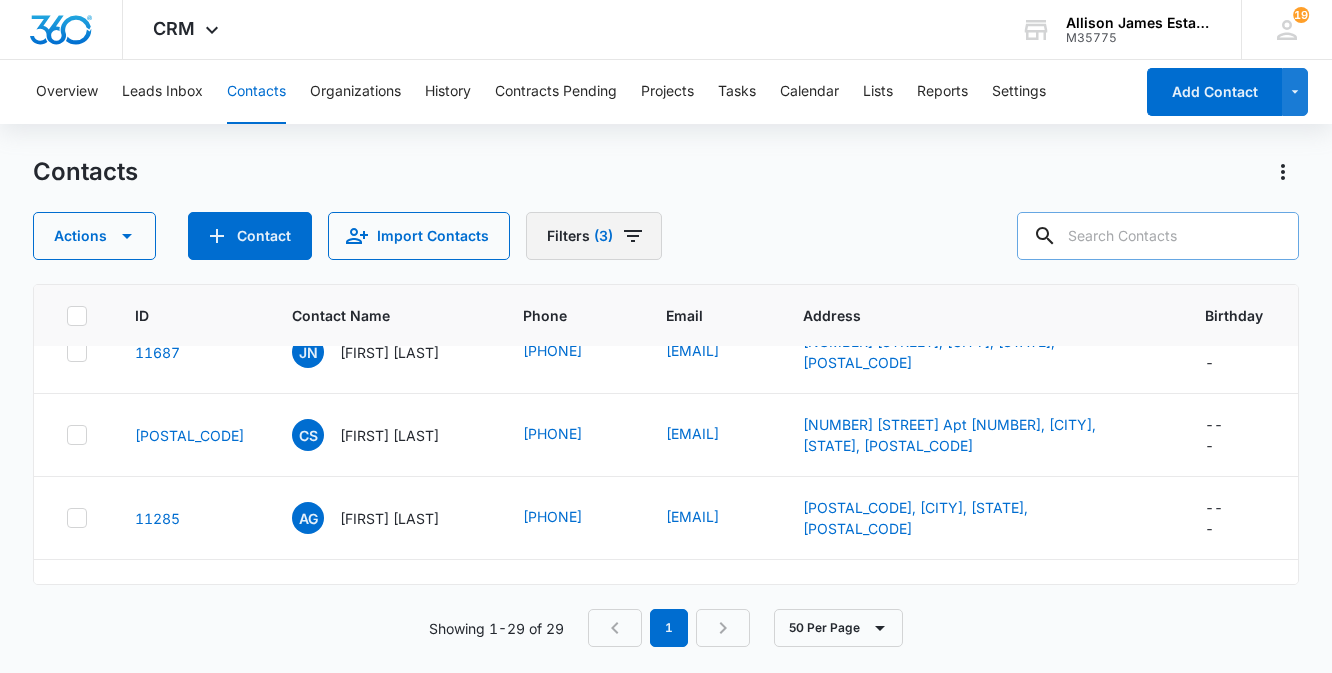 click 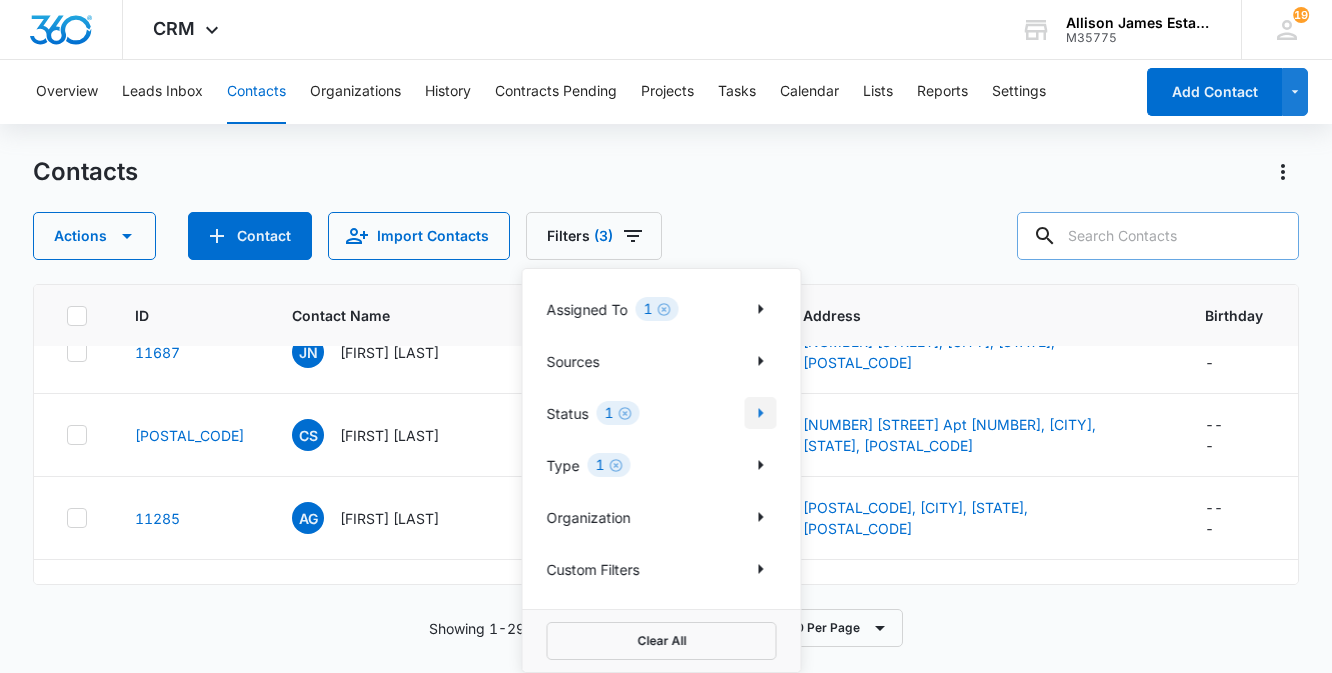 click 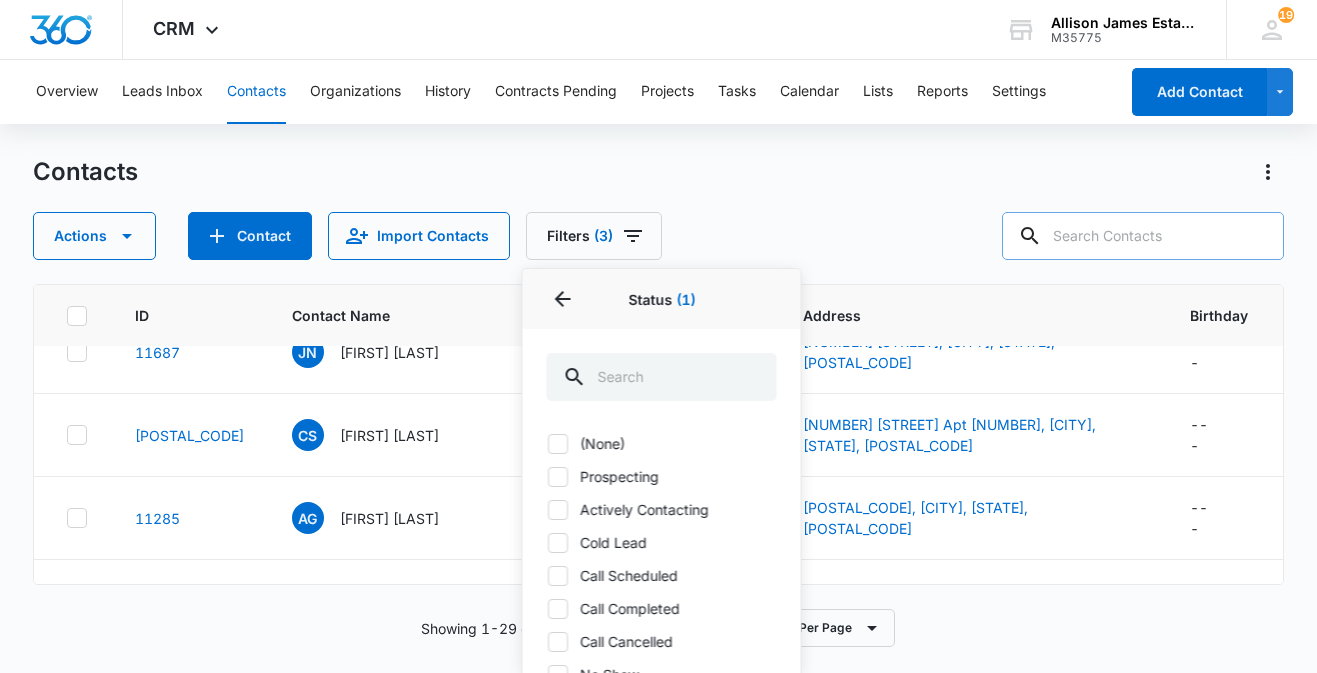 scroll, scrollTop: 378, scrollLeft: 0, axis: vertical 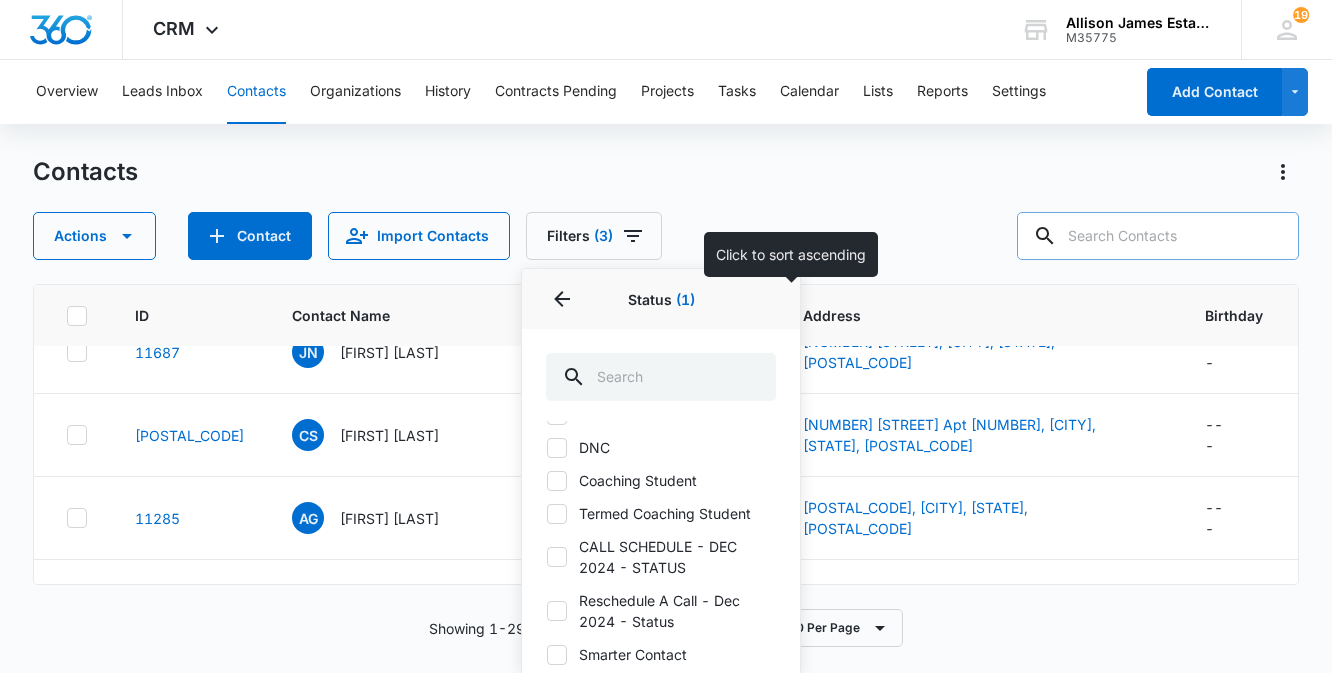 click on "ID Contact Name Phone Email Address Birthday 12071 CR [FIRST] [LAST] ([PHONE]) [EMAIL] [NUMBER] [STREET], [CITY], [STATE] --- 12060 MB [FIRST] [LAST] ([PHONE]) [EMAIL] [NUMBER] [STREET], [CITY], [STATE] --- 12046 AH [FIRST] [LAST] ([PHONE]) [EMAIL] [NUMBER] [STREET], [CITY], [STATE] --- 11722 MP [FIRST] [LAST] ([PHONE]) [EMAIL]" at bounding box center [665, 413] 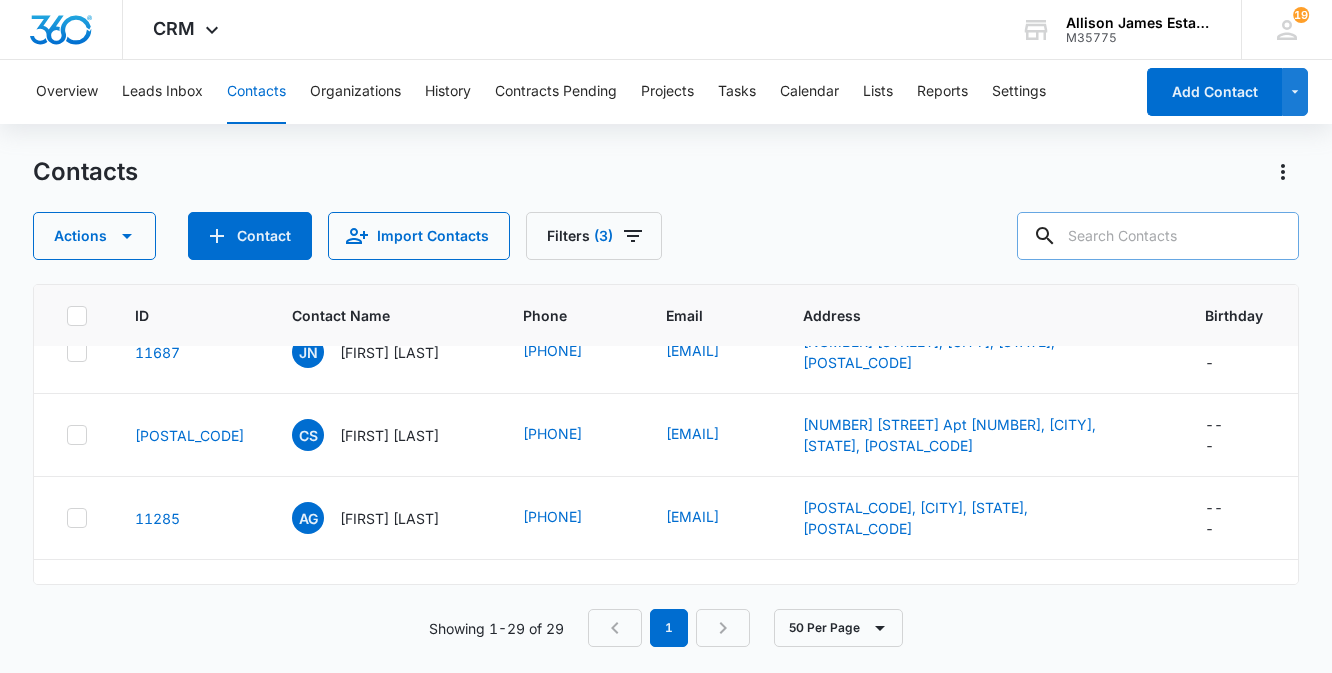 click on "Contacts Actions Contact Import Contacts Filters (3)" at bounding box center (665, 208) 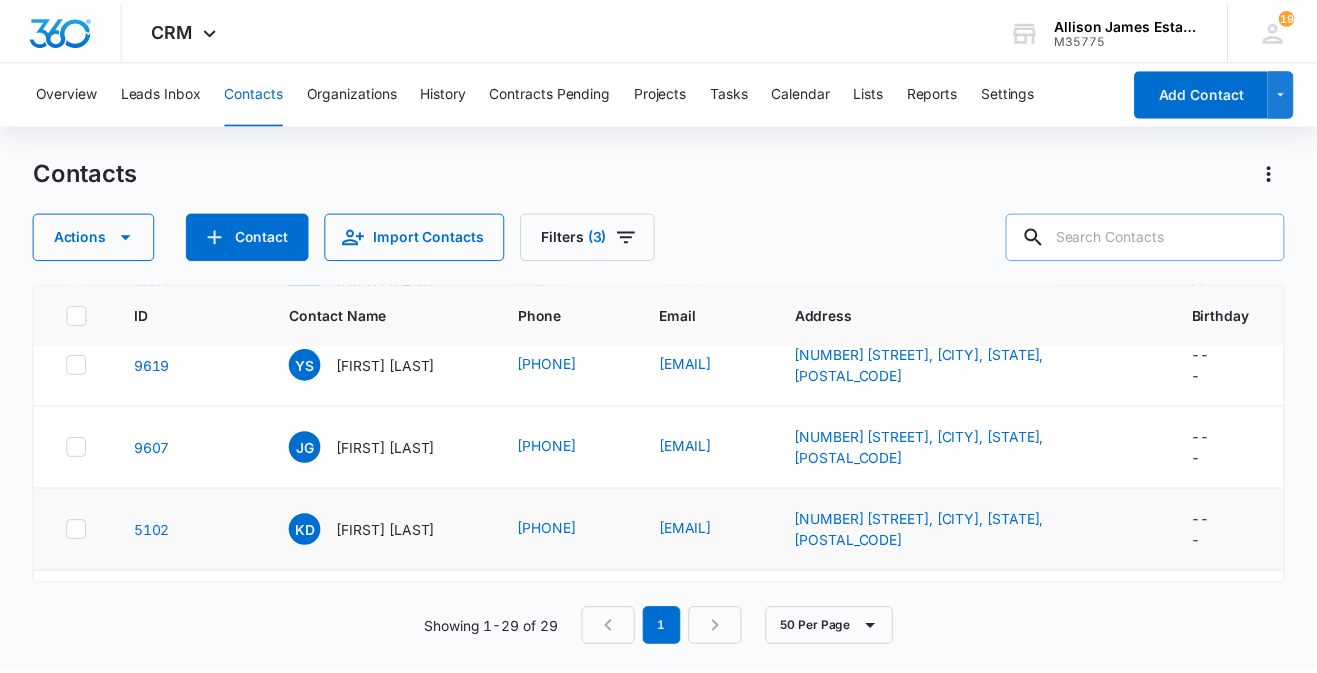 scroll, scrollTop: 2100, scrollLeft: 0, axis: vertical 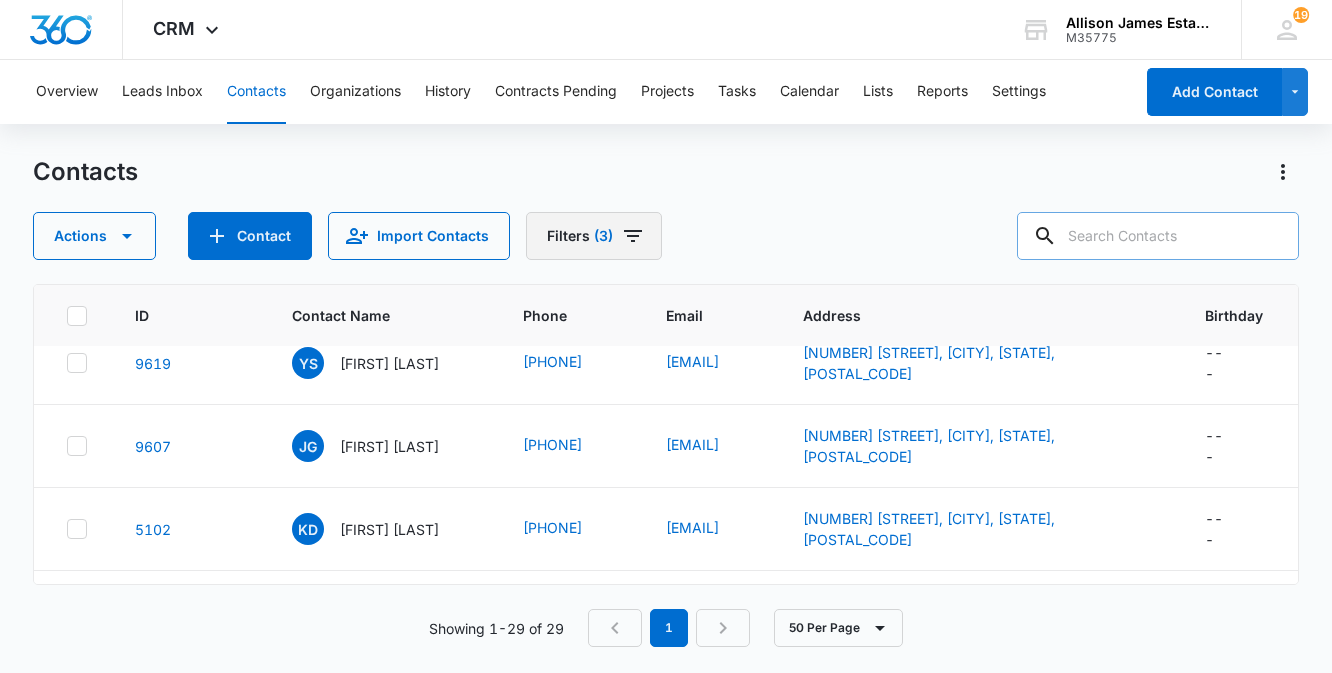 click 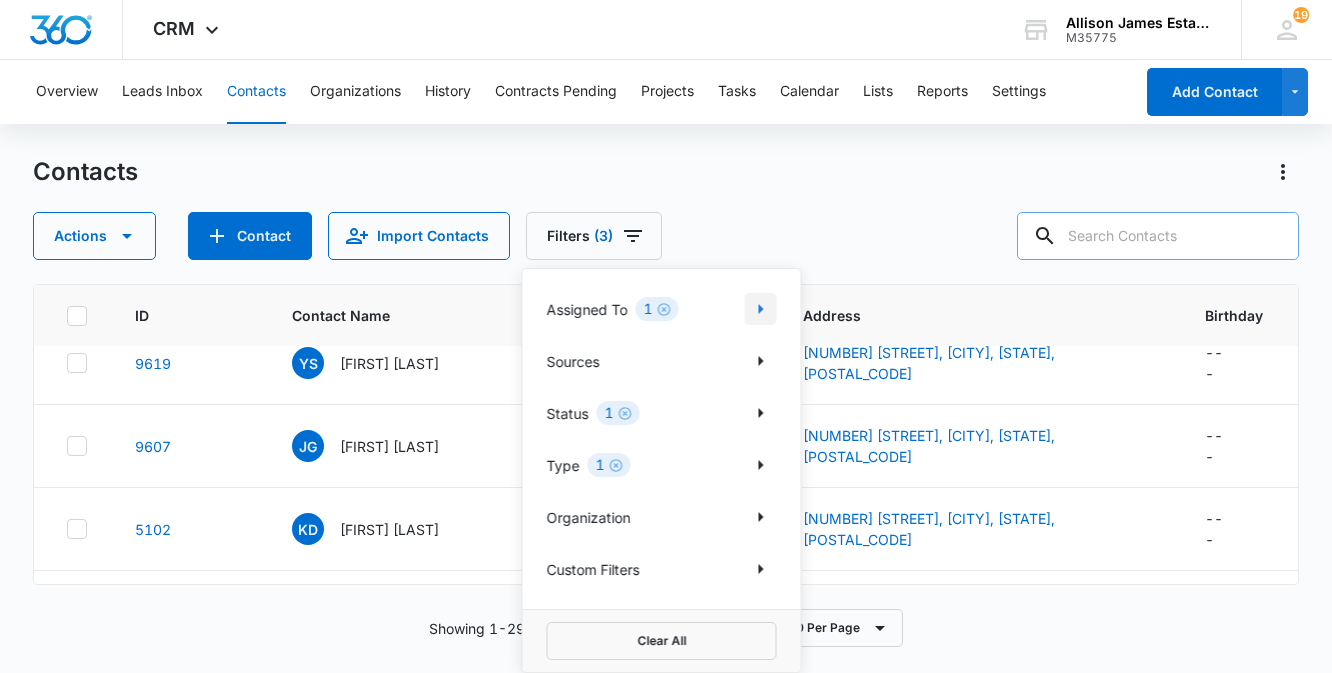 click 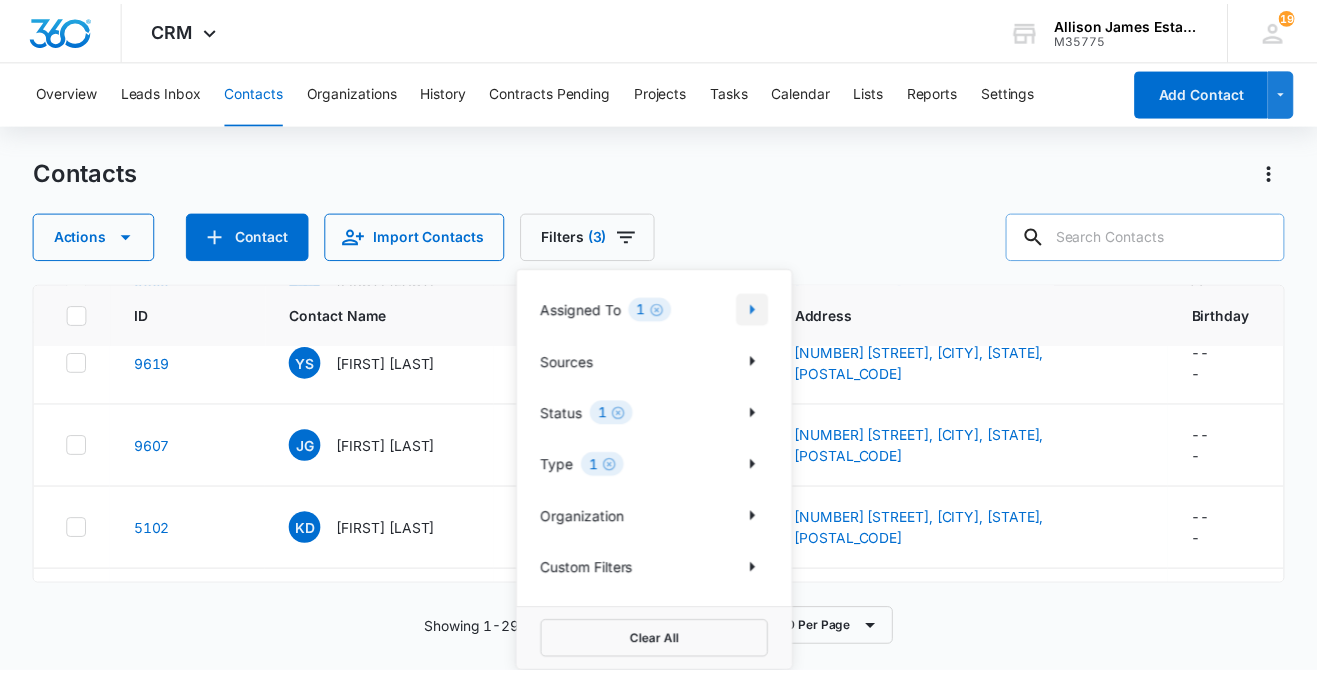 scroll, scrollTop: 2205, scrollLeft: 0, axis: vertical 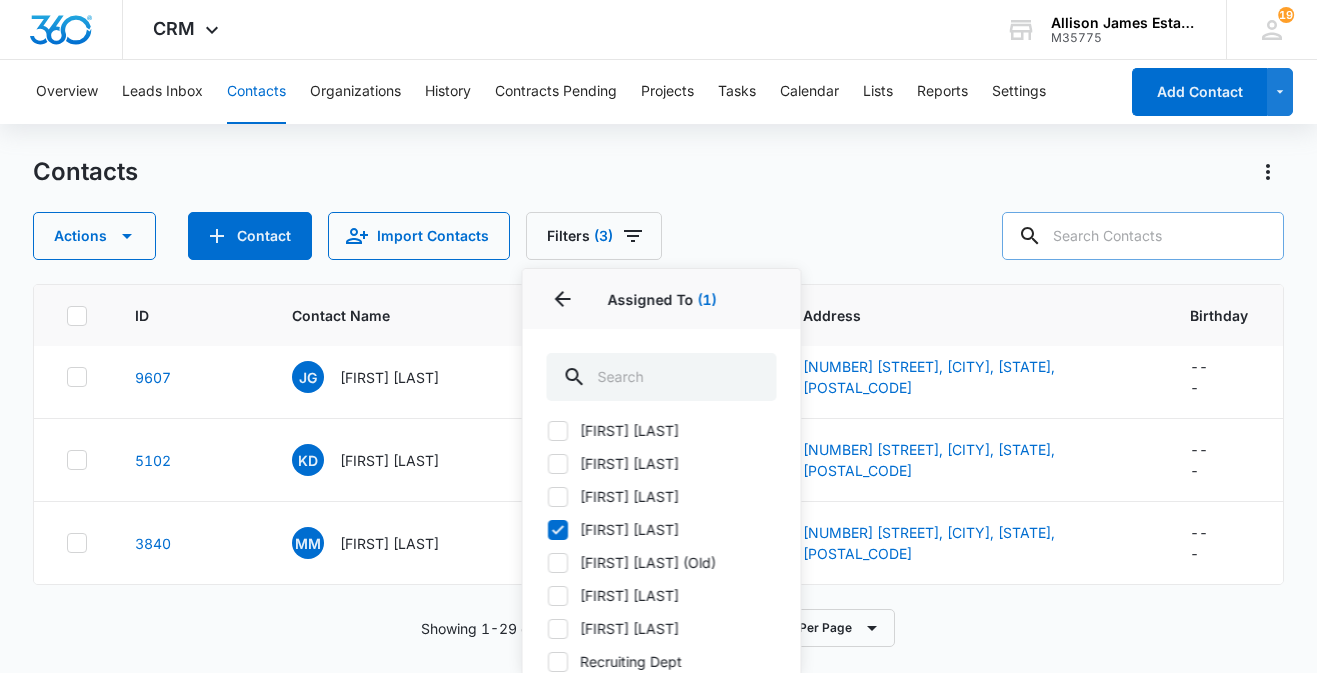 click 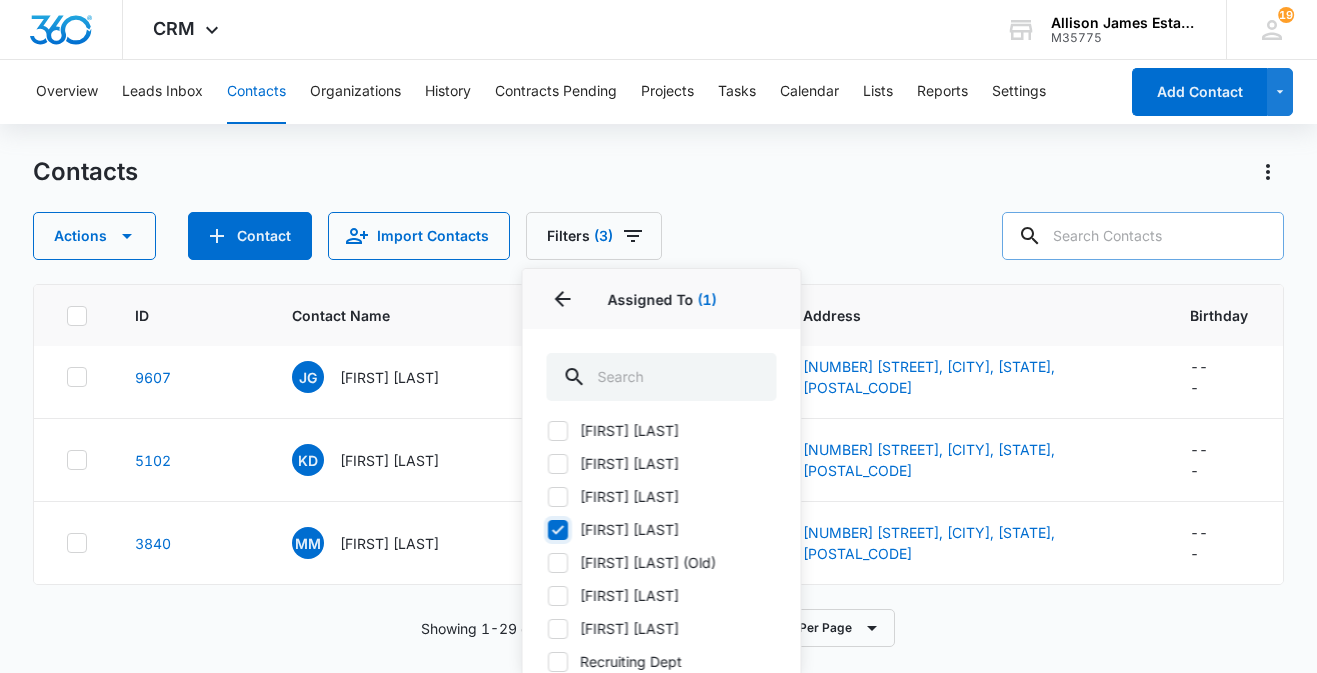 click on "[FIRST] [LAST]" at bounding box center (547, 529) 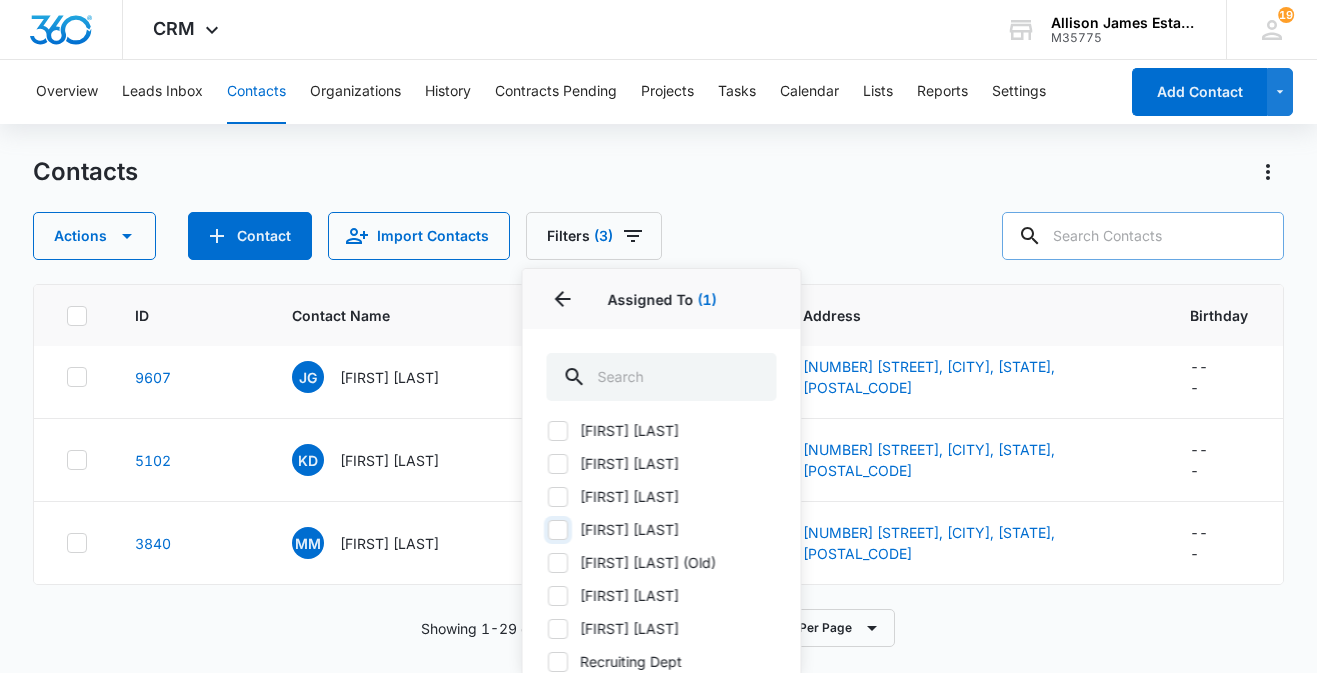 checkbox on "false" 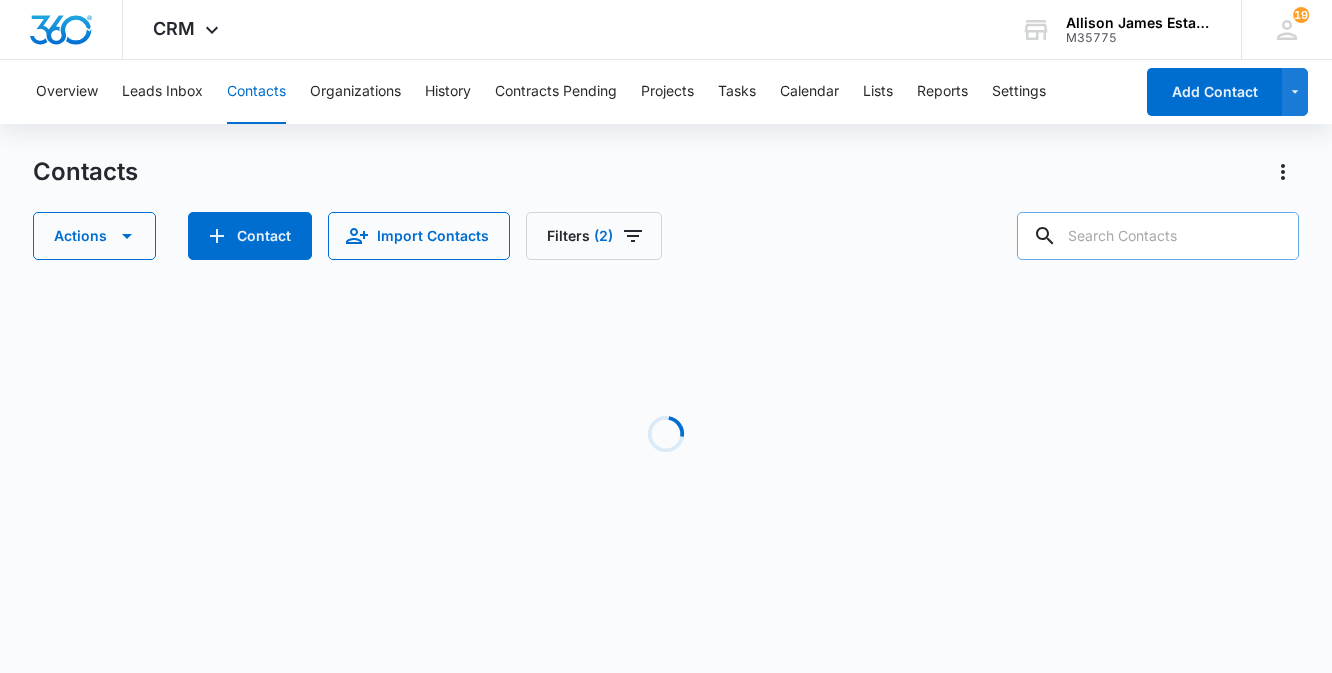 click on "Contacts Actions Contact Import Contacts Filters (2)" at bounding box center [665, 208] 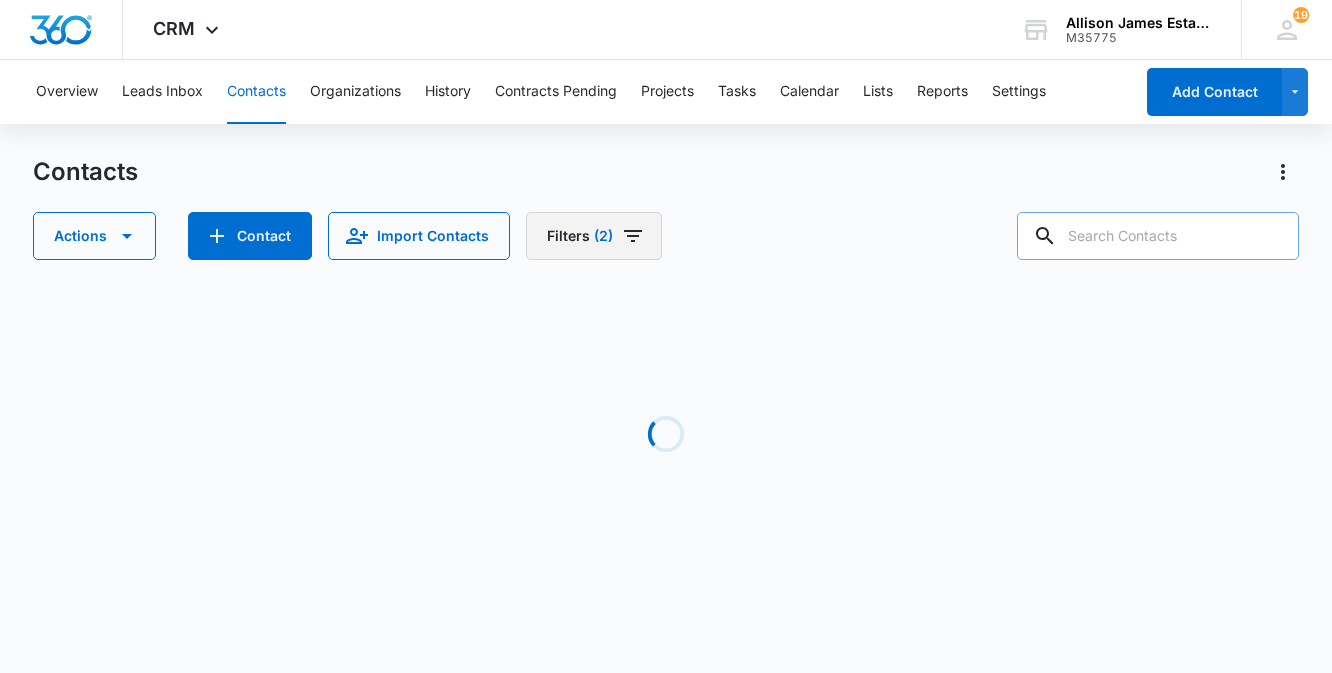 click 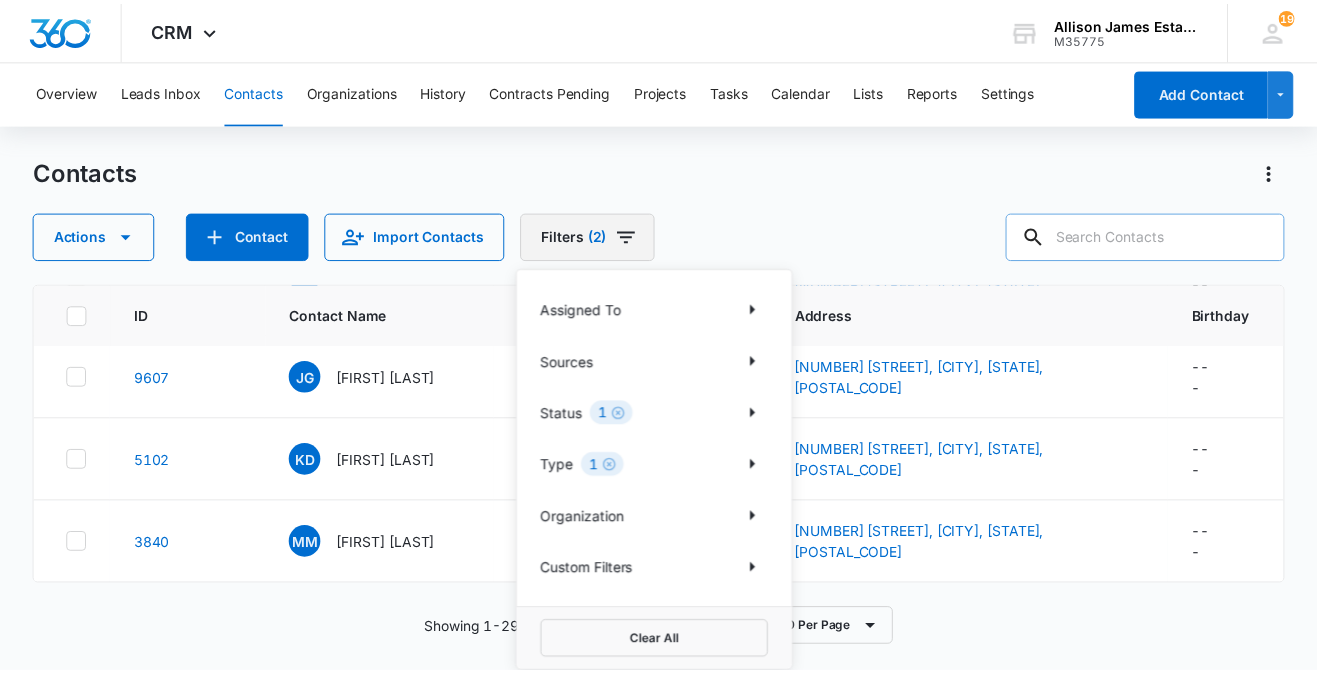 scroll, scrollTop: 0, scrollLeft: 0, axis: both 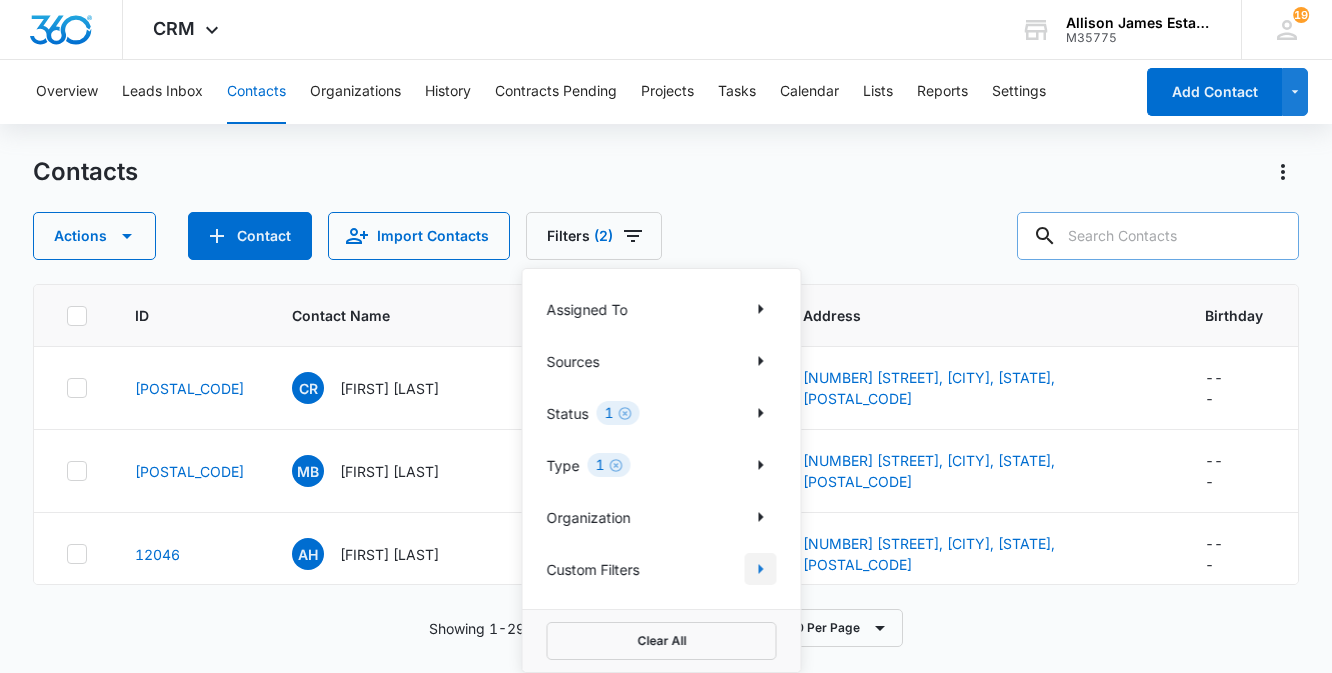click 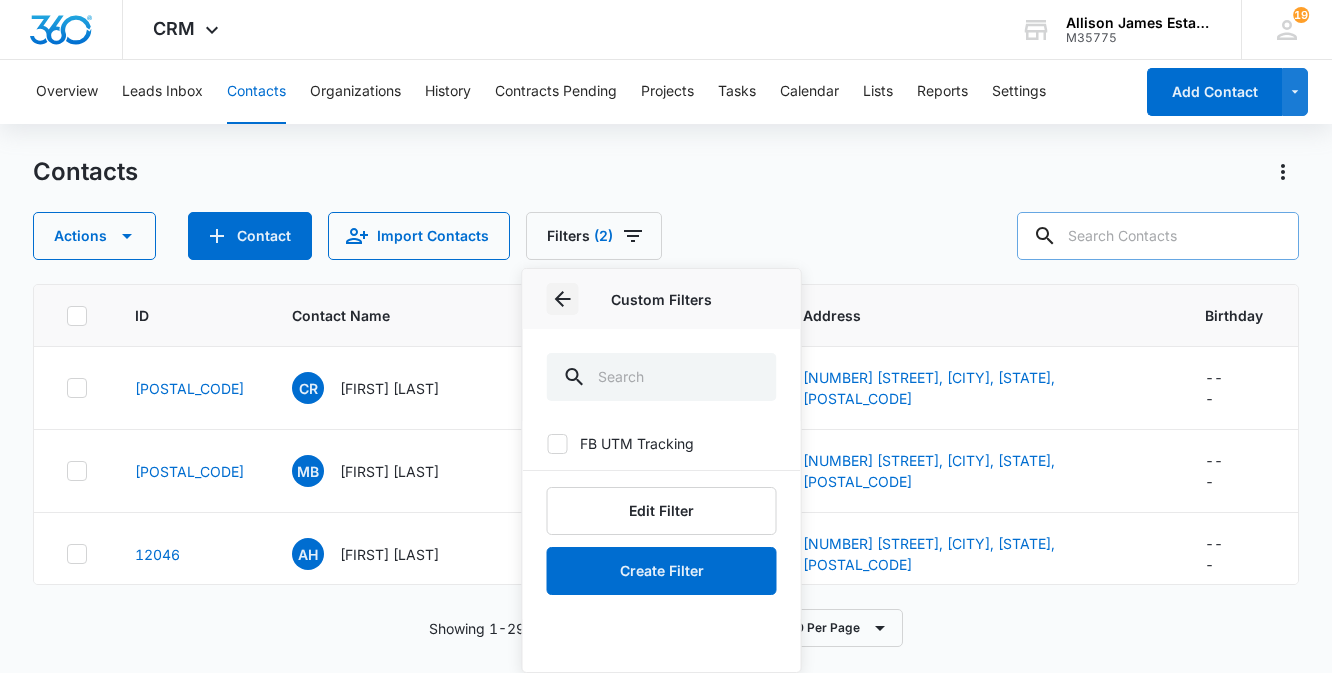 click 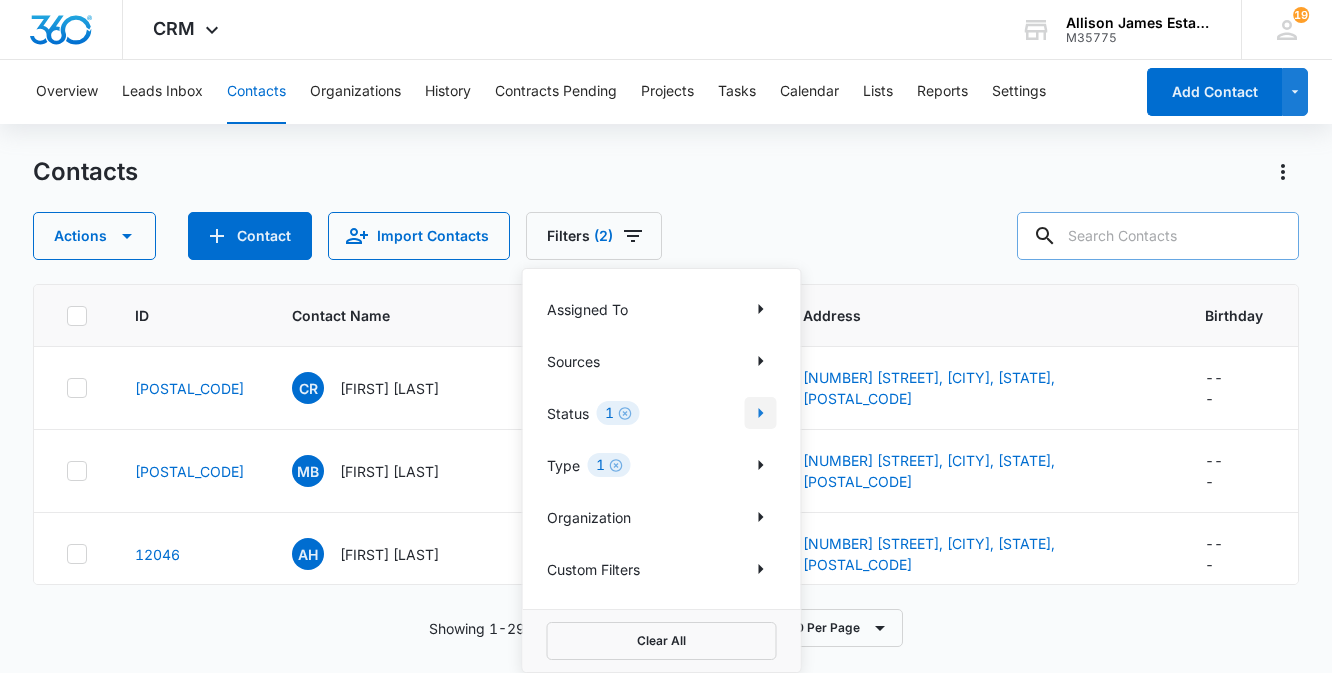click 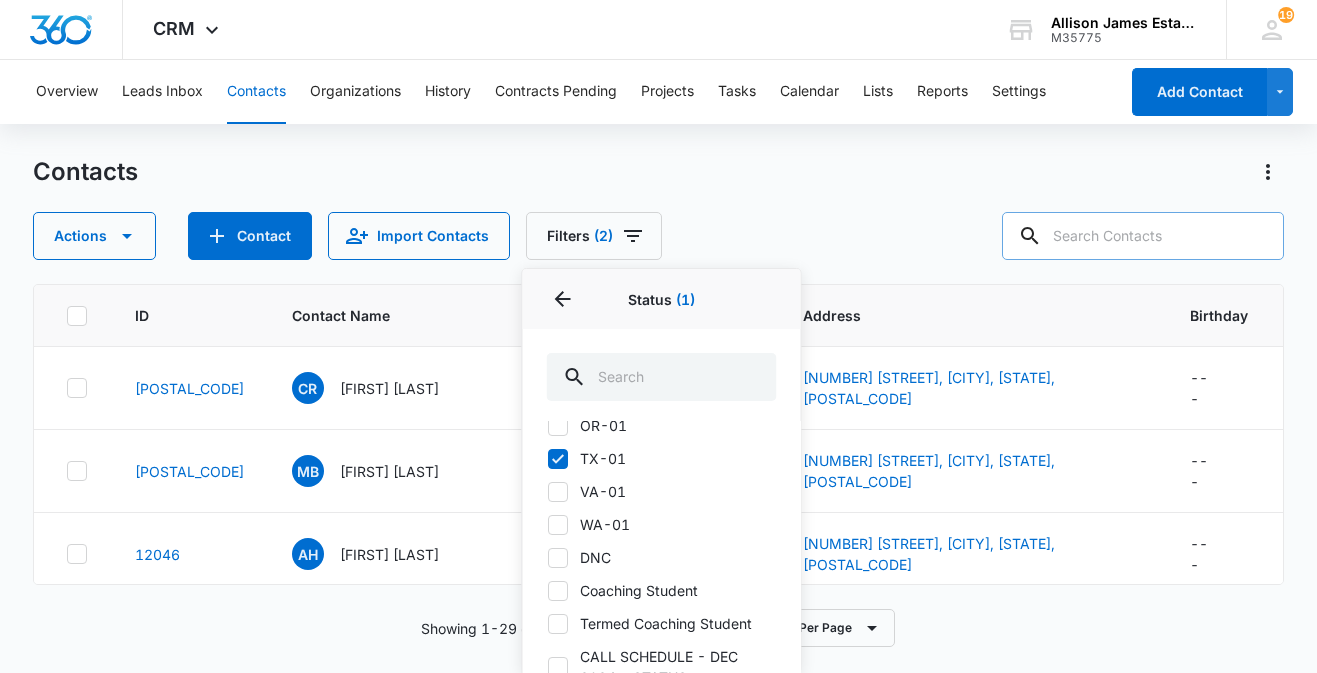 scroll, scrollTop: 1085, scrollLeft: 0, axis: vertical 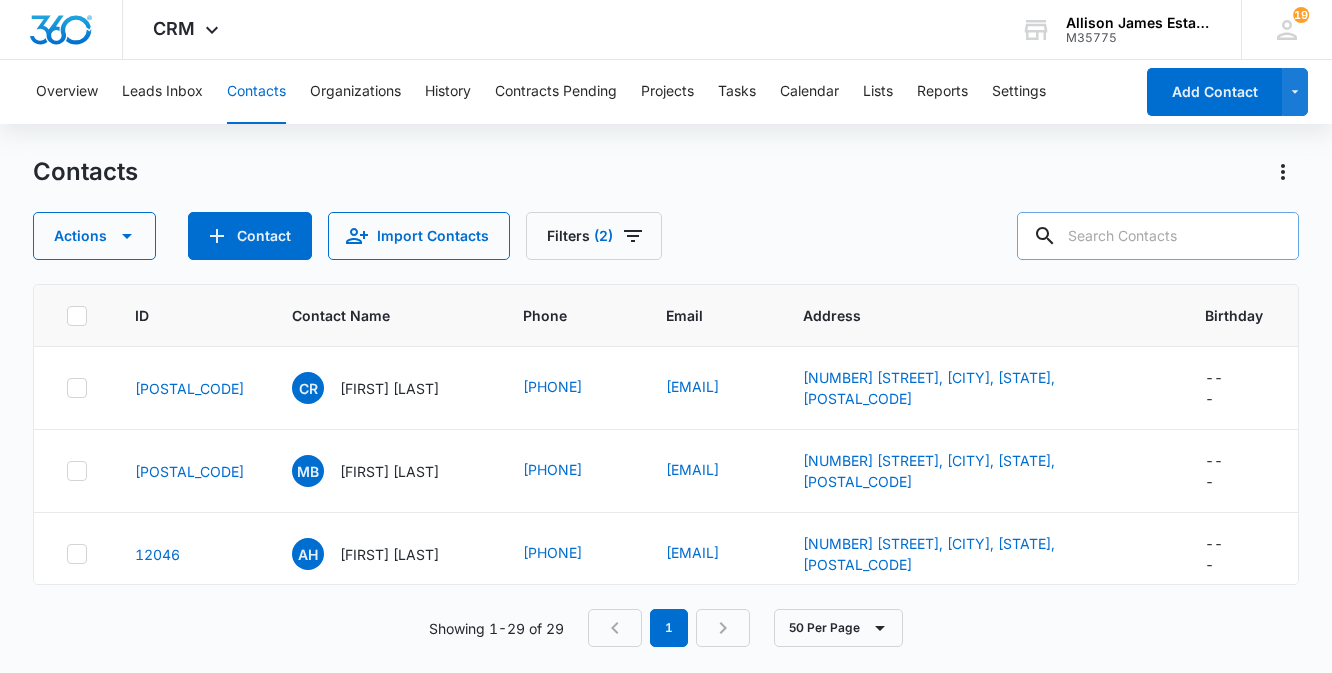 click on "CRM Apps Websites CRM Brand Allison James Estates and Homes M35775 Your Accounts View All 19 [FIRST] [LAST] [EMAIL] My Profile 19 Notifications Support Logout Terms & Conditions • Privacy Policy Overview Leads Inbox Contacts Organizations History Contracts Pending Projects Tasks Calendar Lists Reports Settings Add Contact Contacts Actions Contact Import Contacts Filters (2) ID Contact Name Phone Email Address Birthday 12071 CR [FIRST] [LAST] ([PHONE]) [EMAIL] [NUMBER] [STREET], [CITY], [STATE] --- 12060 MB [FIRST] [LAST] ([PHONE]) [EMAIL] [NUMBER] [STREET], [CITY], [STATE] --- 12046 AH [FIRST] [LAST] ([PHONE]) [EMAIL] [NUMBER] [STREET], [CITY], [STATE] --- 11722 MP [FIRST] [LAST] ([PHONE]) [EMAIL] 2272 Kirks Cor, [CITY], [STATE] --- 11687 JN [FIRST] [LAST] ([PHONE]) [EMAIL] [NUMBER] [STREET], [CITY], [STATE] --- 11604 CS [FIRST] [LAST] ([PHONE]) --- 11285 AG MA" at bounding box center [666, 336] 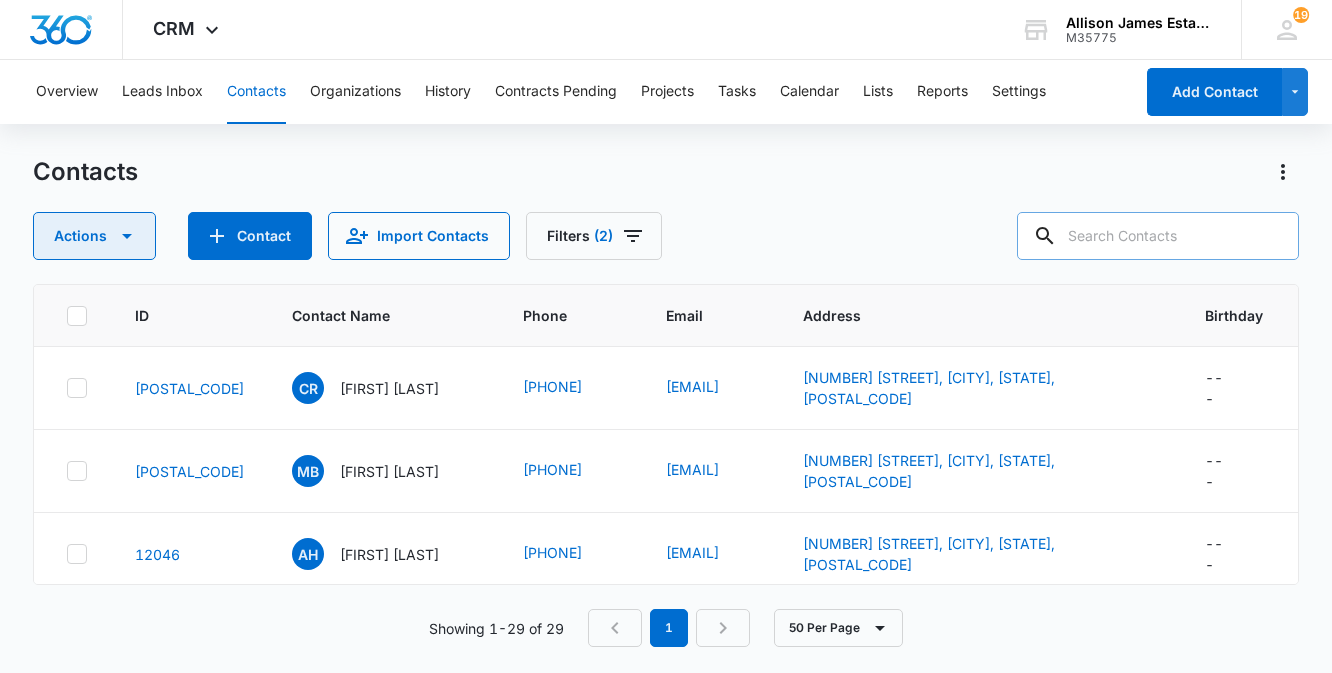 click 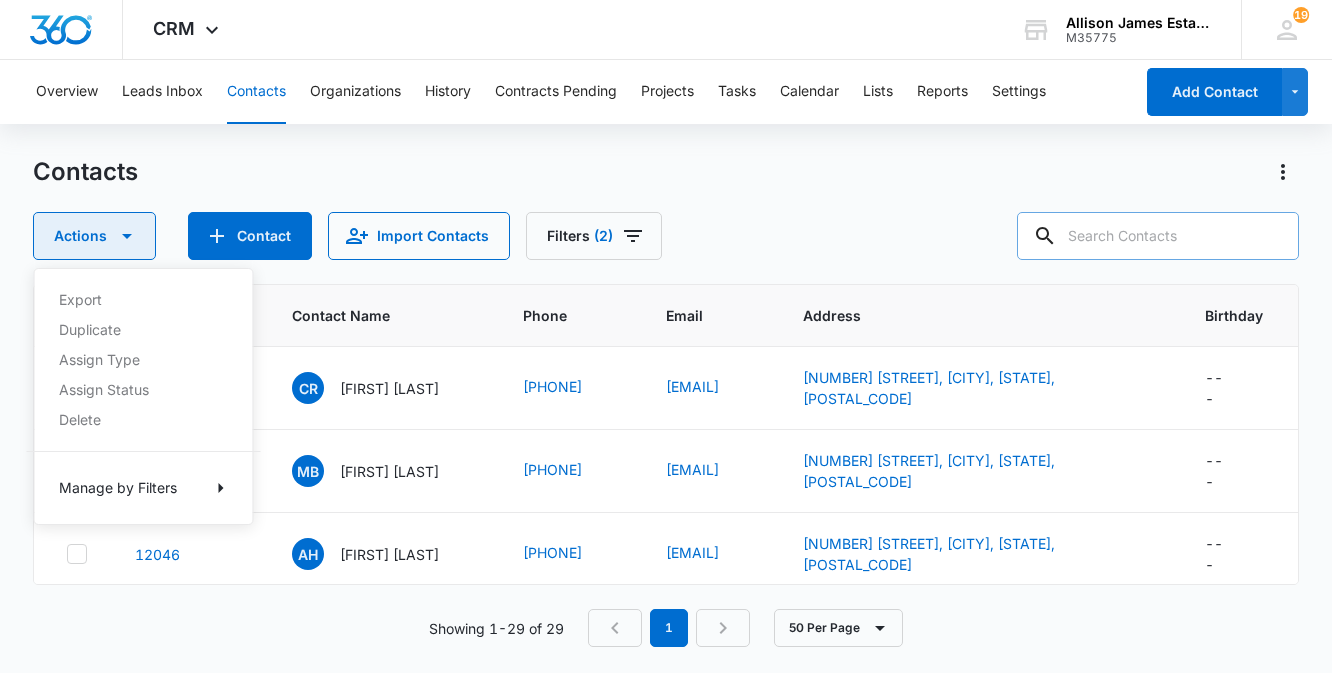 click 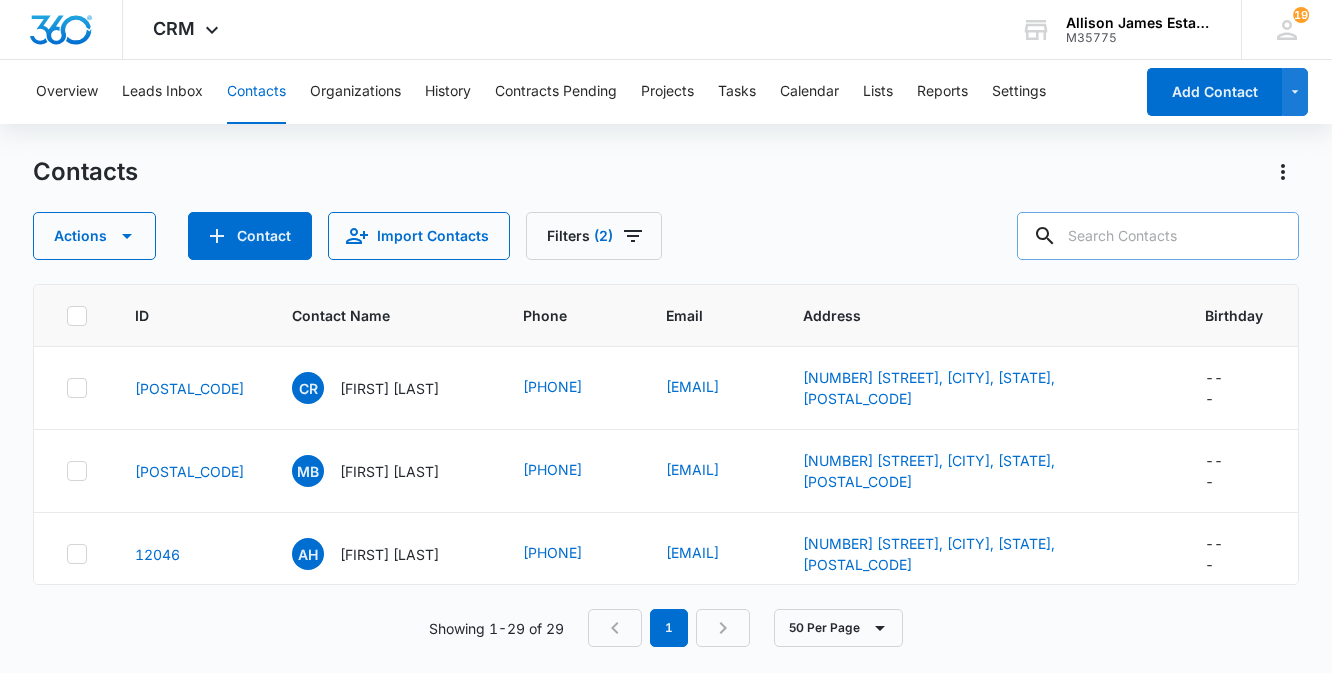 click on "Contacts" at bounding box center [665, 172] 